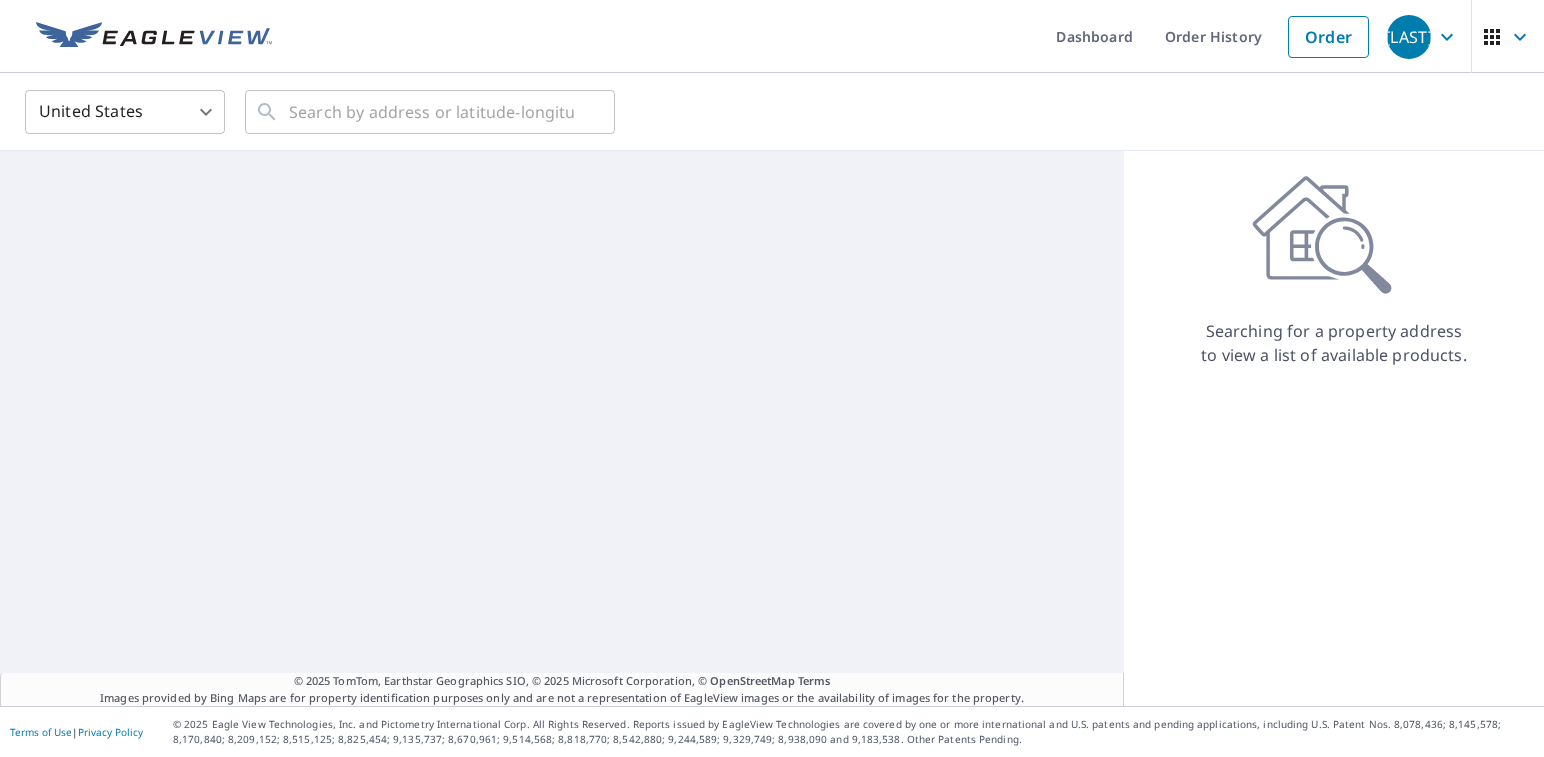 scroll, scrollTop: 0, scrollLeft: 0, axis: both 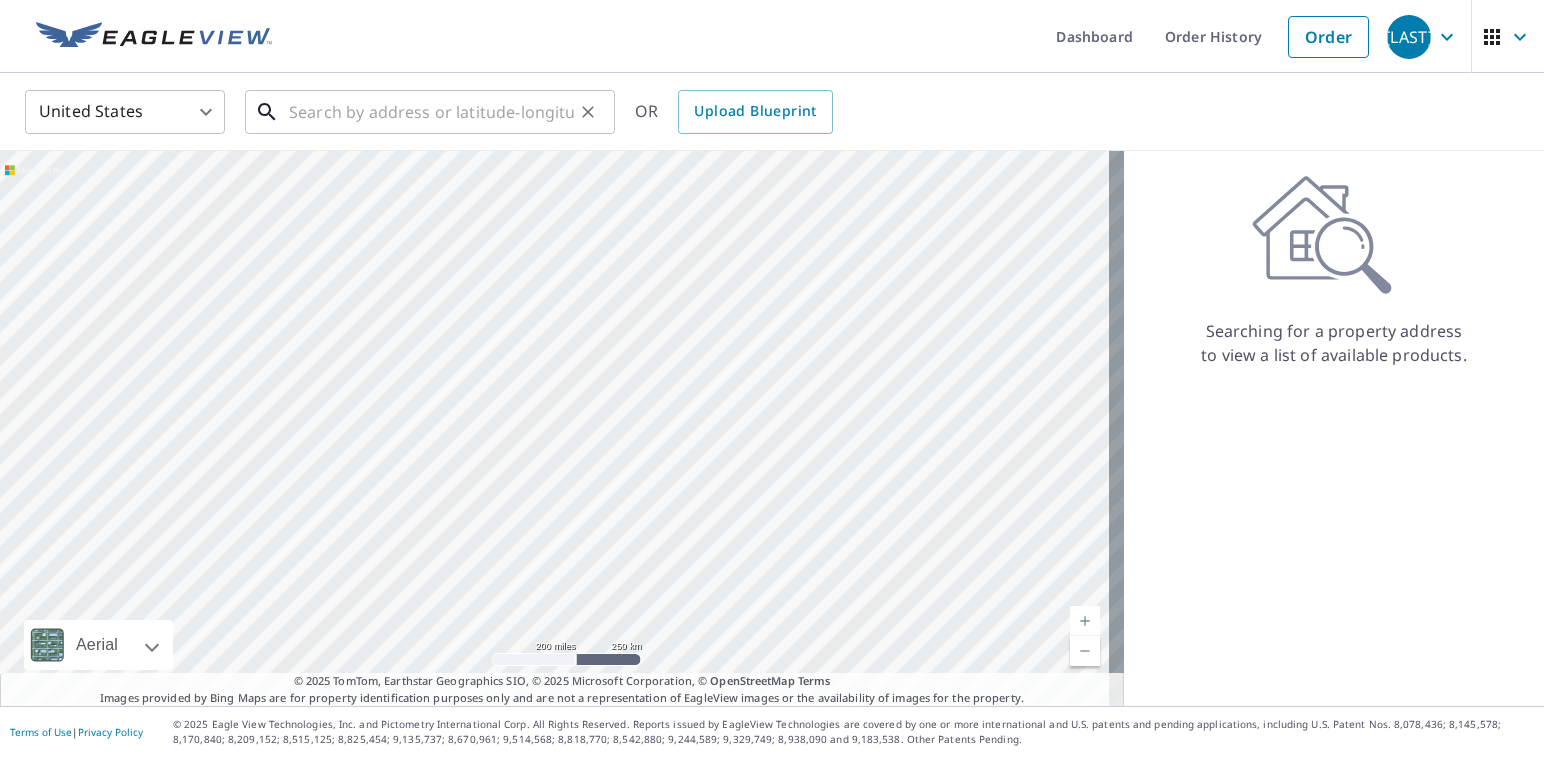 click at bounding box center [431, 112] 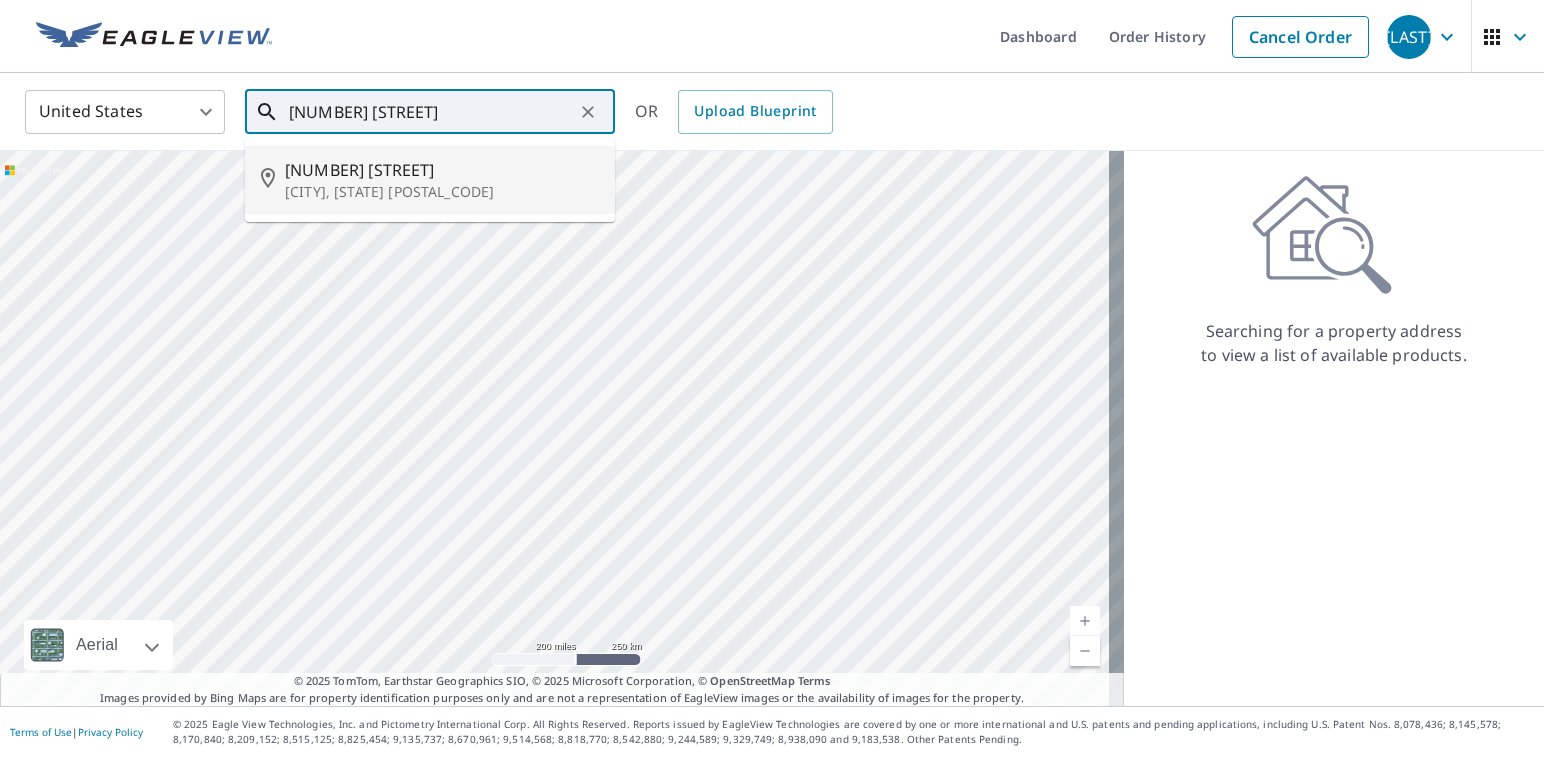 click on "[NUMBER] [STREET]" at bounding box center [442, 170] 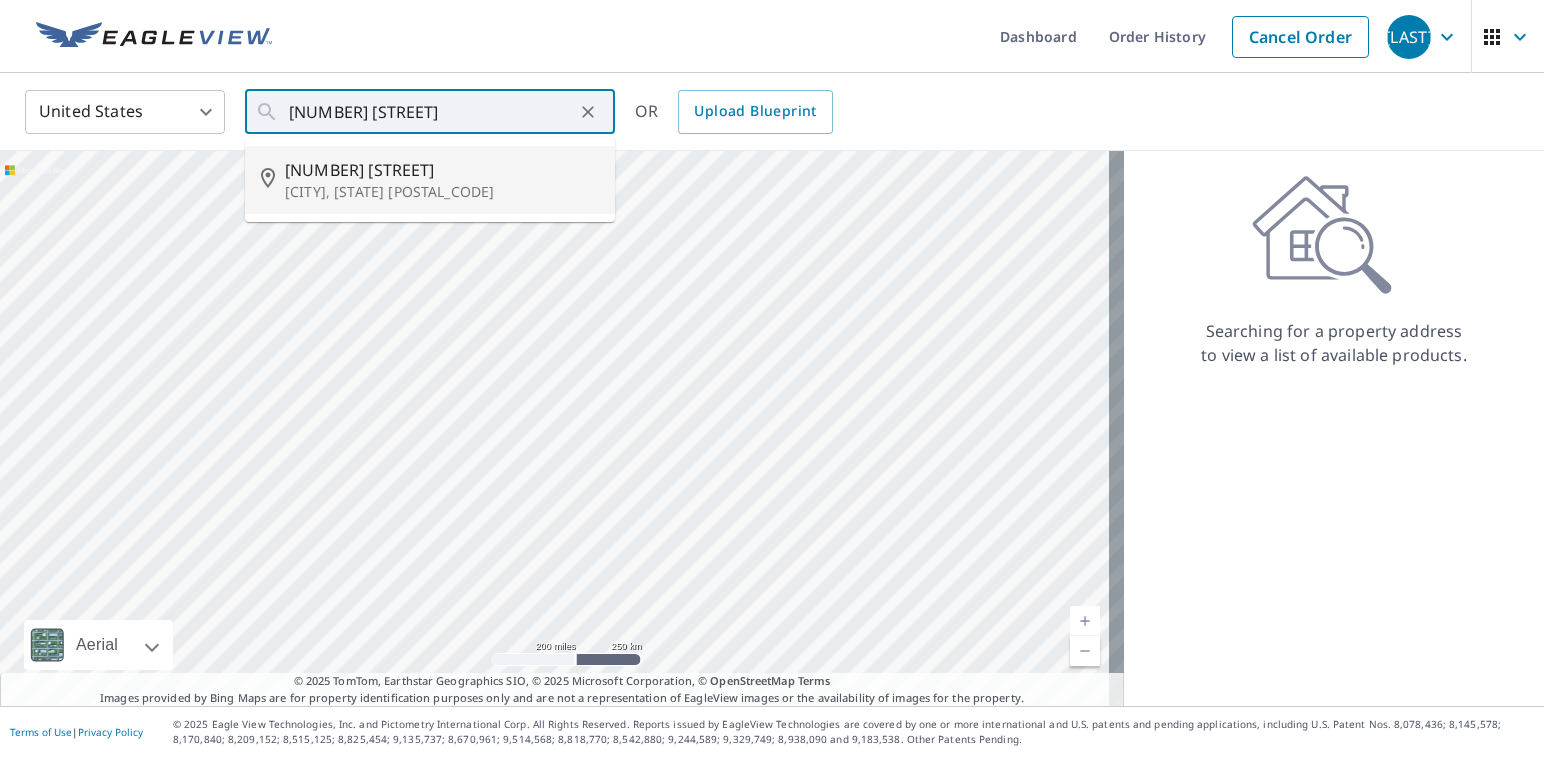 type on "[NUMBER] [STREET], [CITY], [STATE] [POSTAL_CODE]" 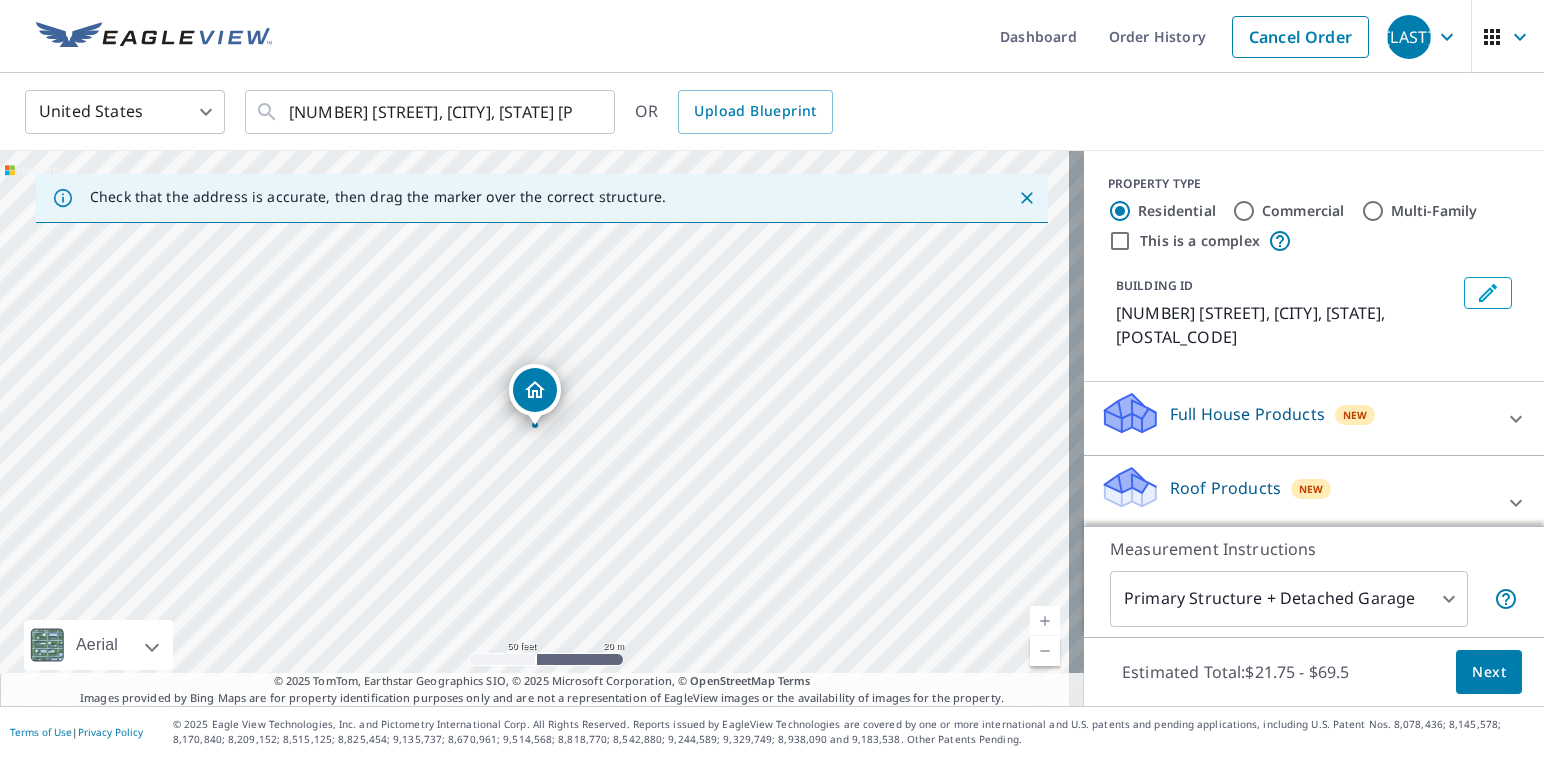 click on "Roof Products" at bounding box center (1225, 488) 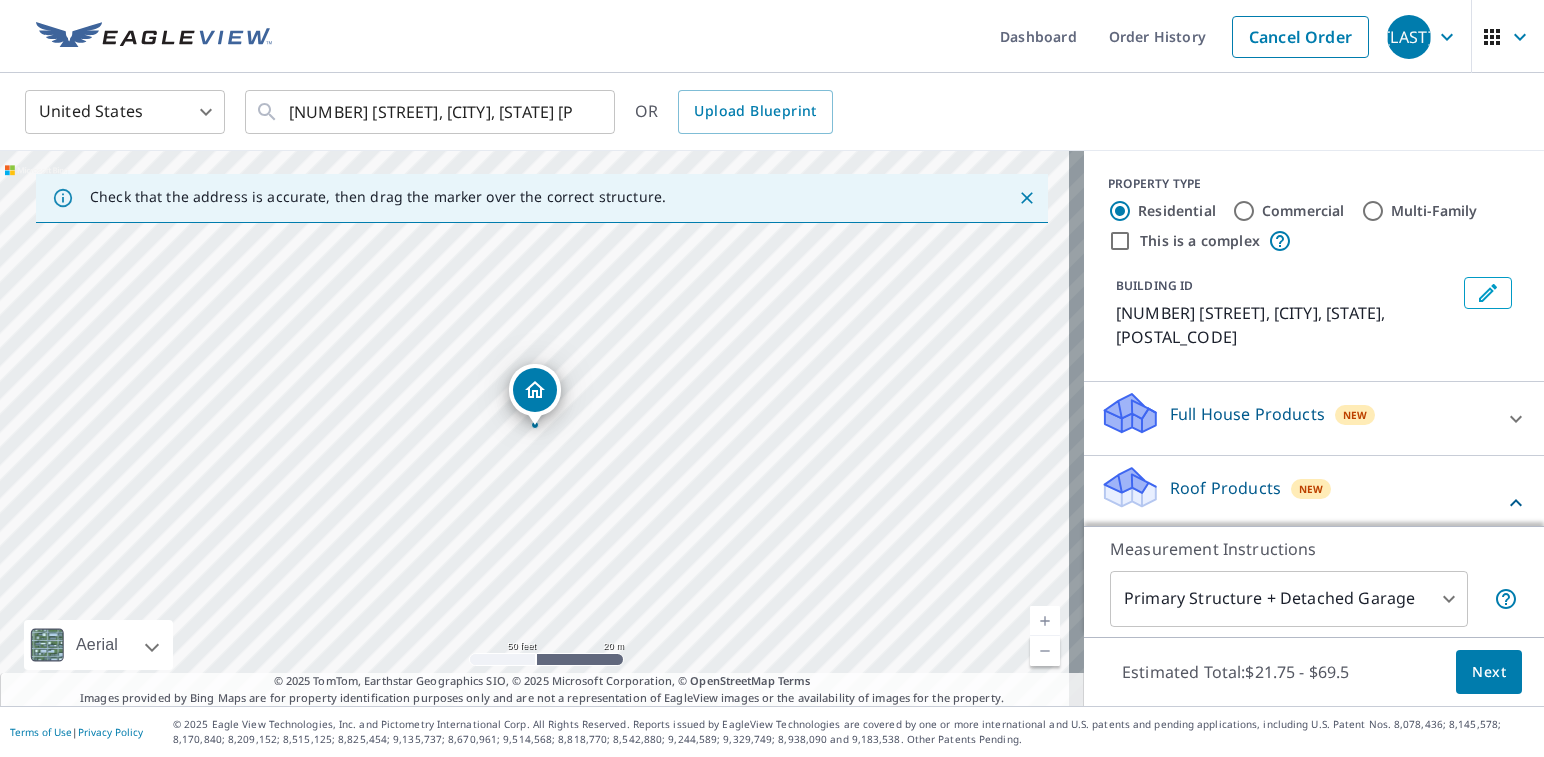 click on "Next" at bounding box center [1489, 672] 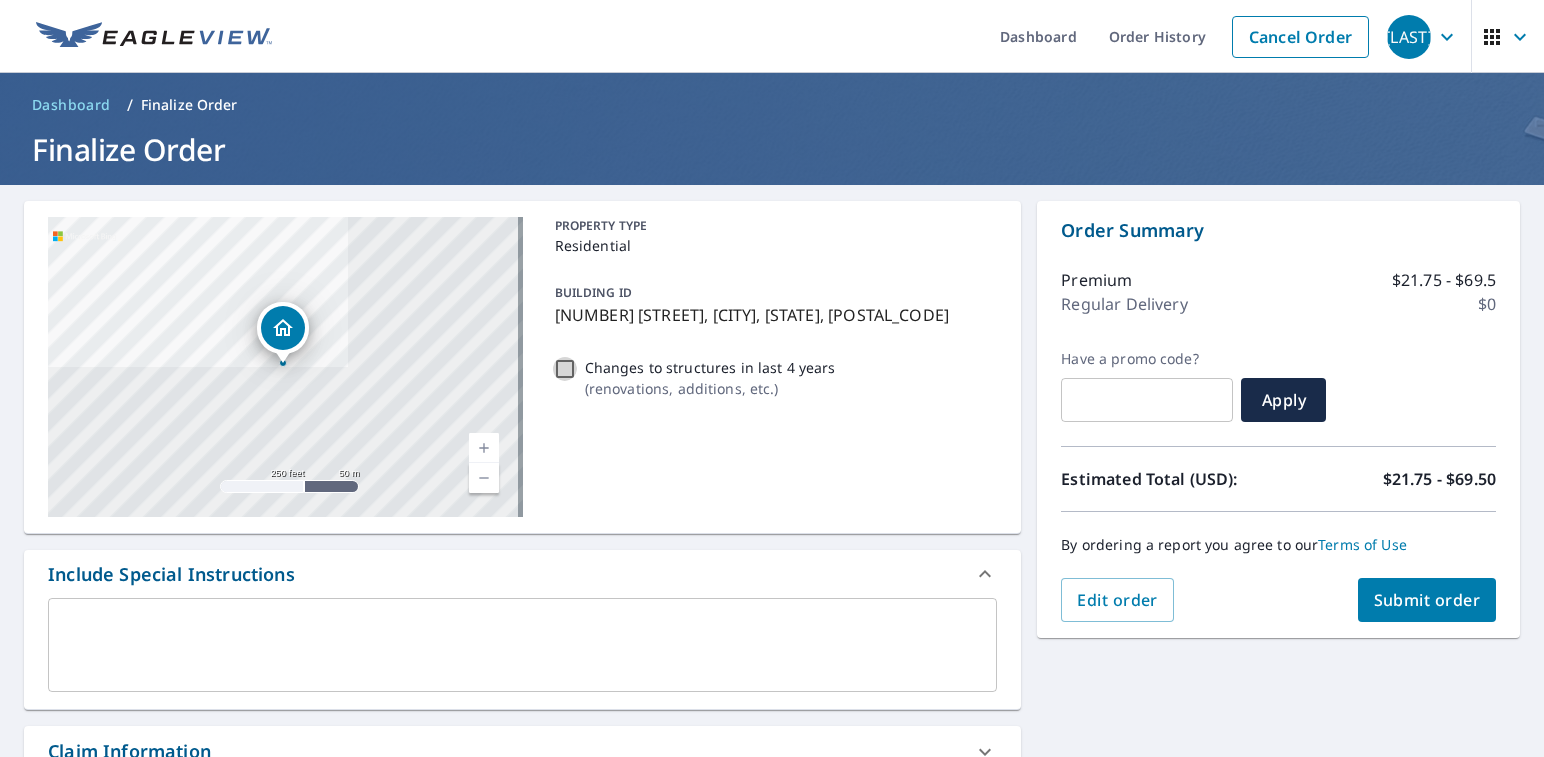 click on "Changes to structures in last 4 years ( renovations, additions, etc. )" at bounding box center (565, 369) 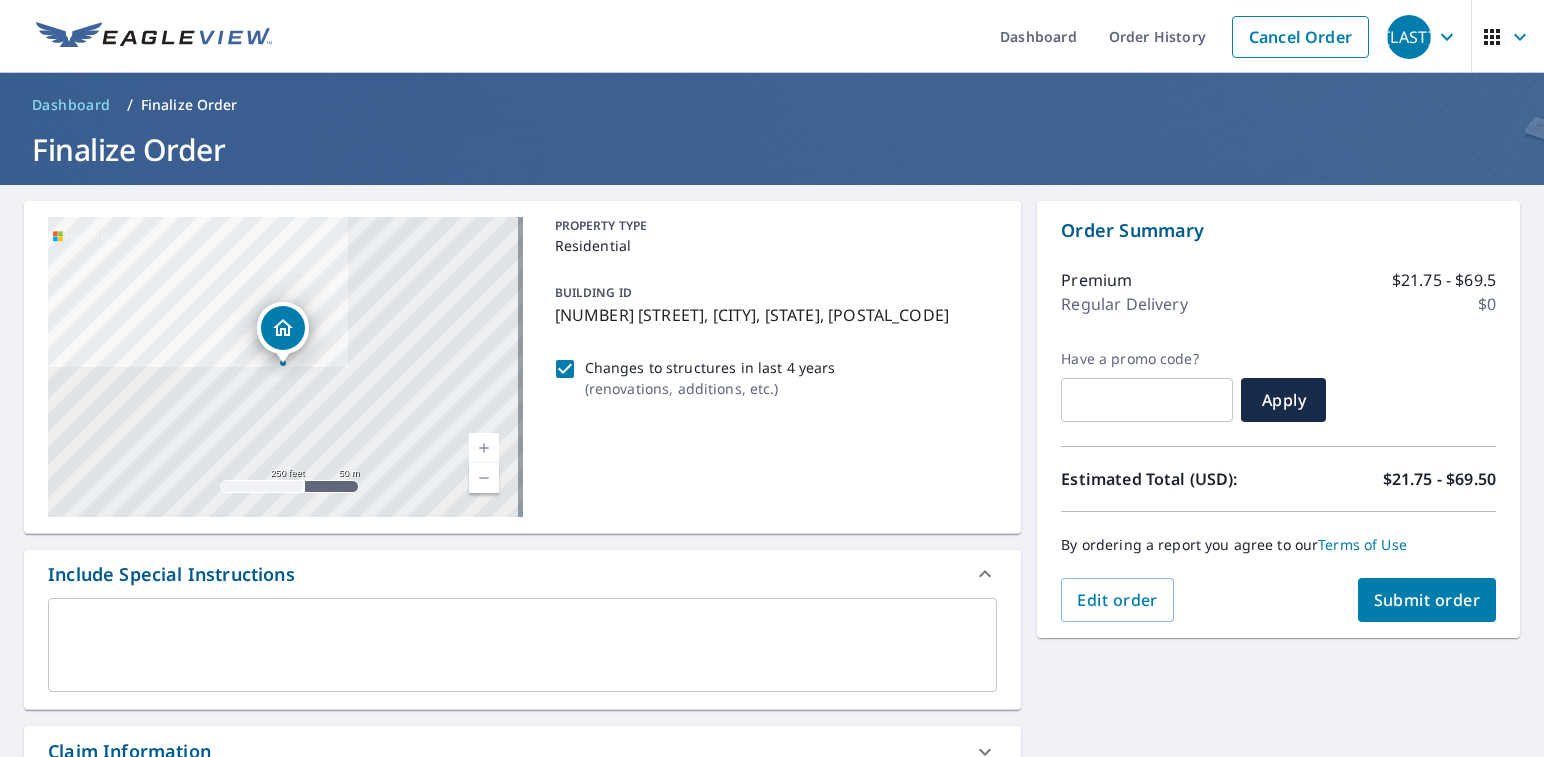 scroll, scrollTop: 300, scrollLeft: 0, axis: vertical 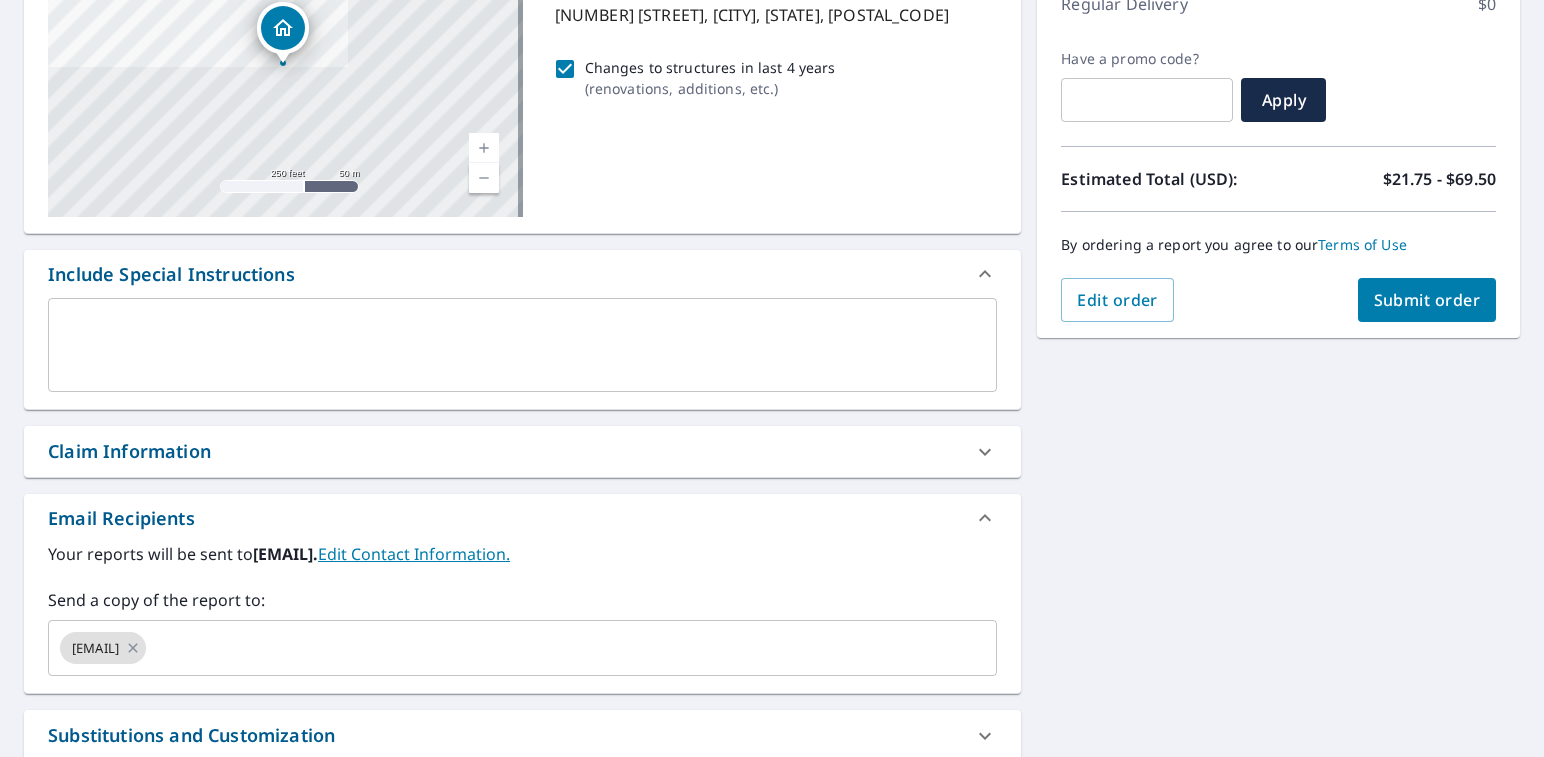 click on "Claim Information" at bounding box center [129, 451] 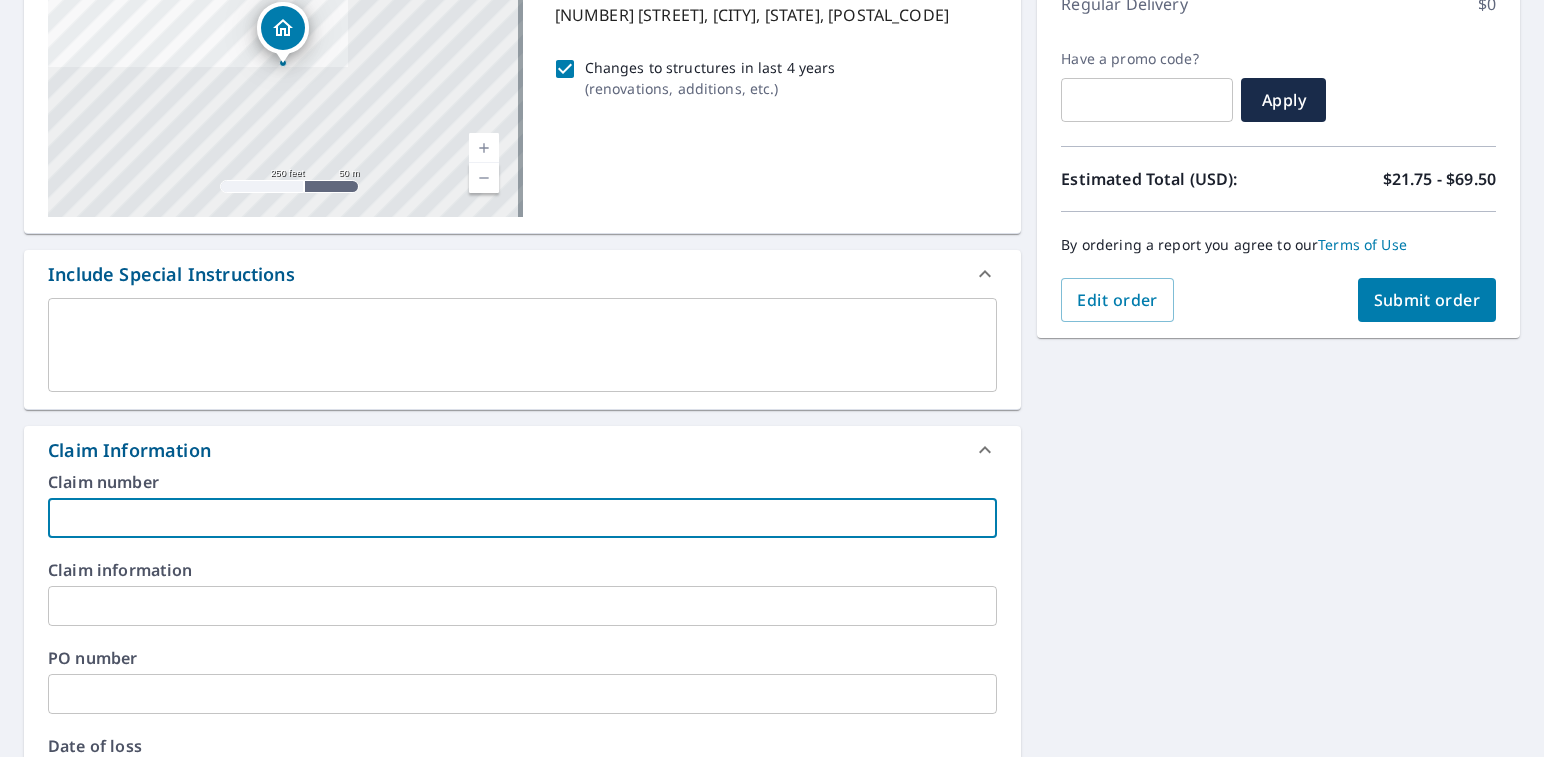 click at bounding box center (522, 518) 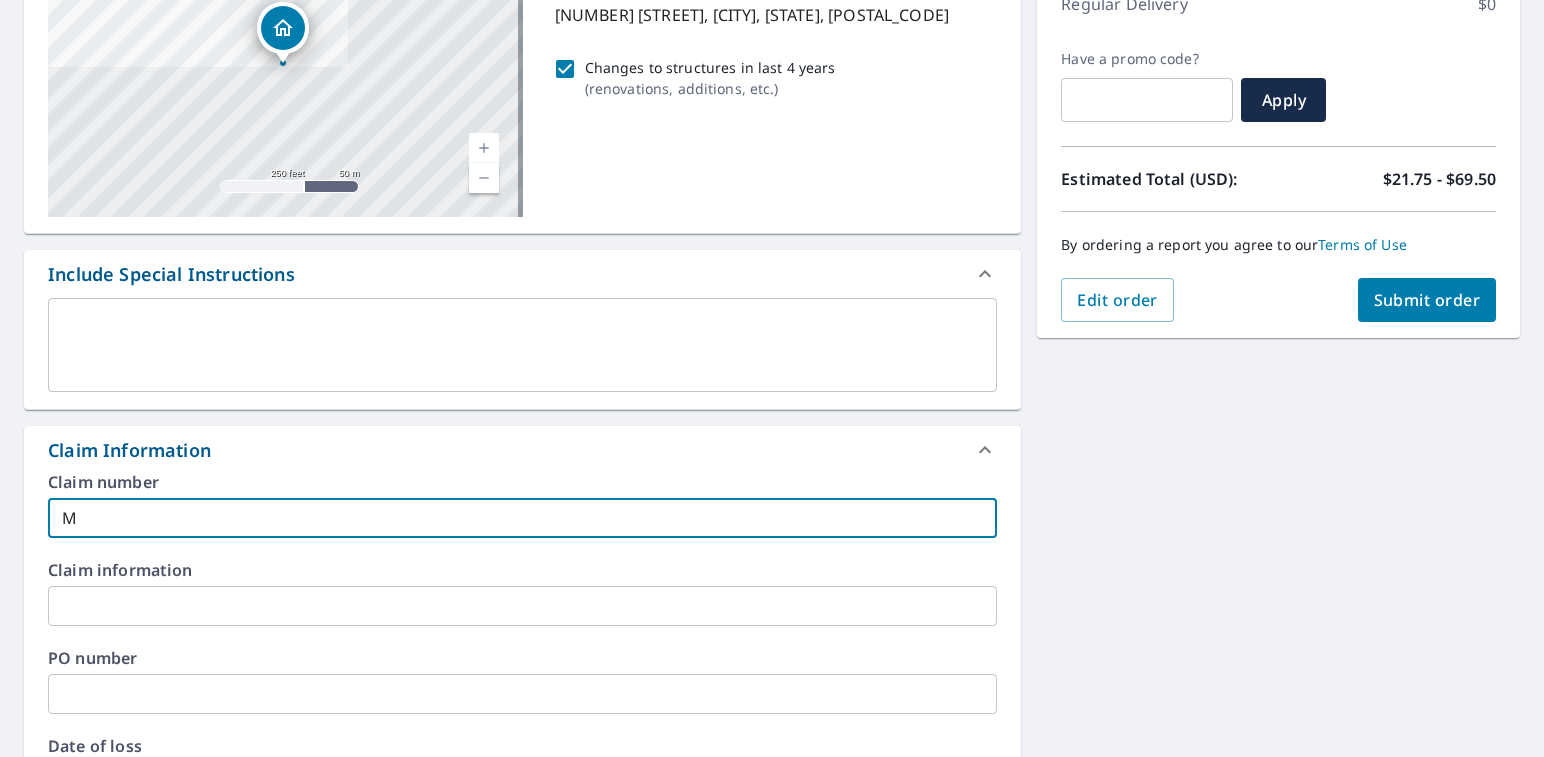 type on "Mu" 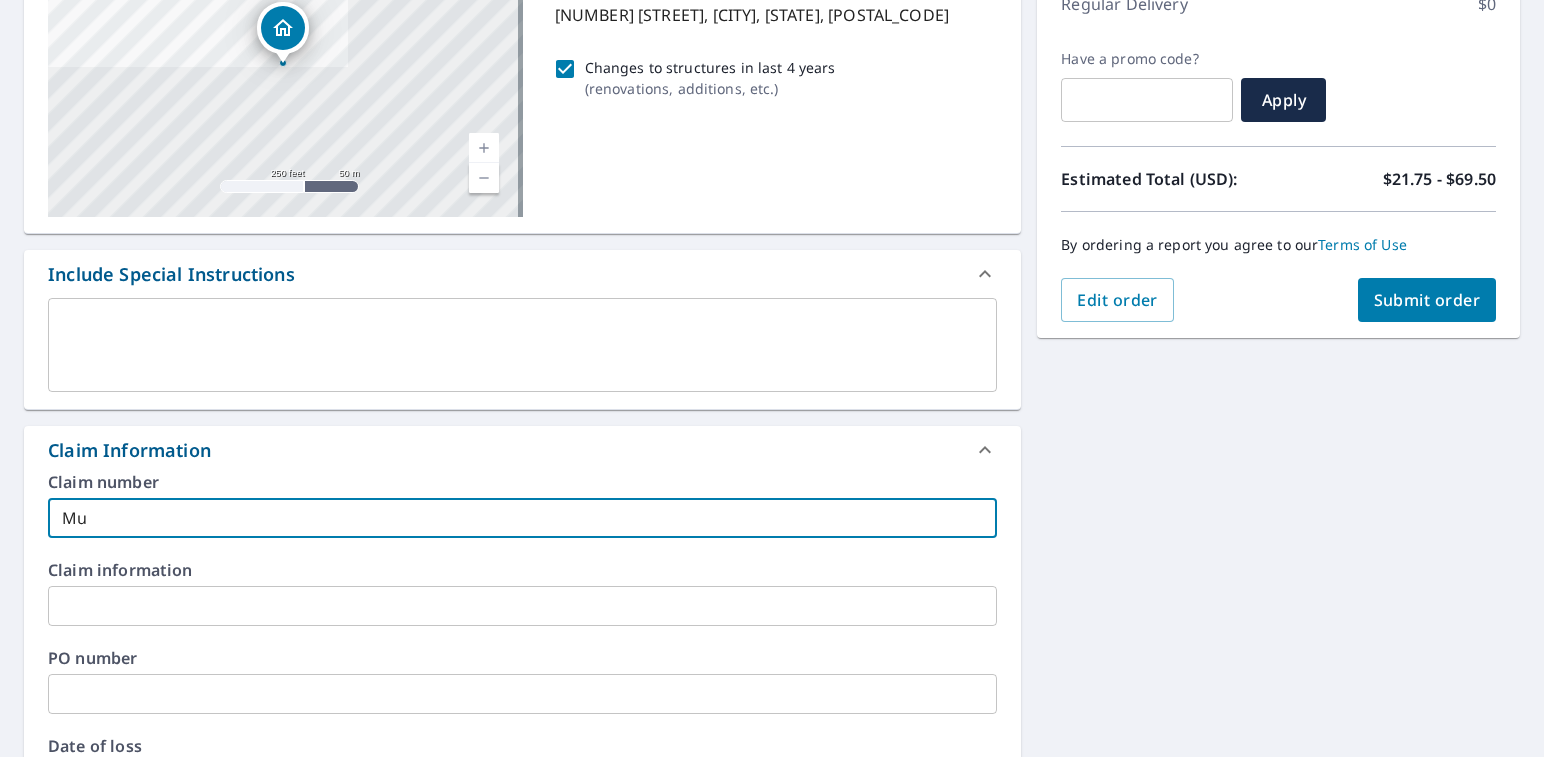 type on "[LAST]" 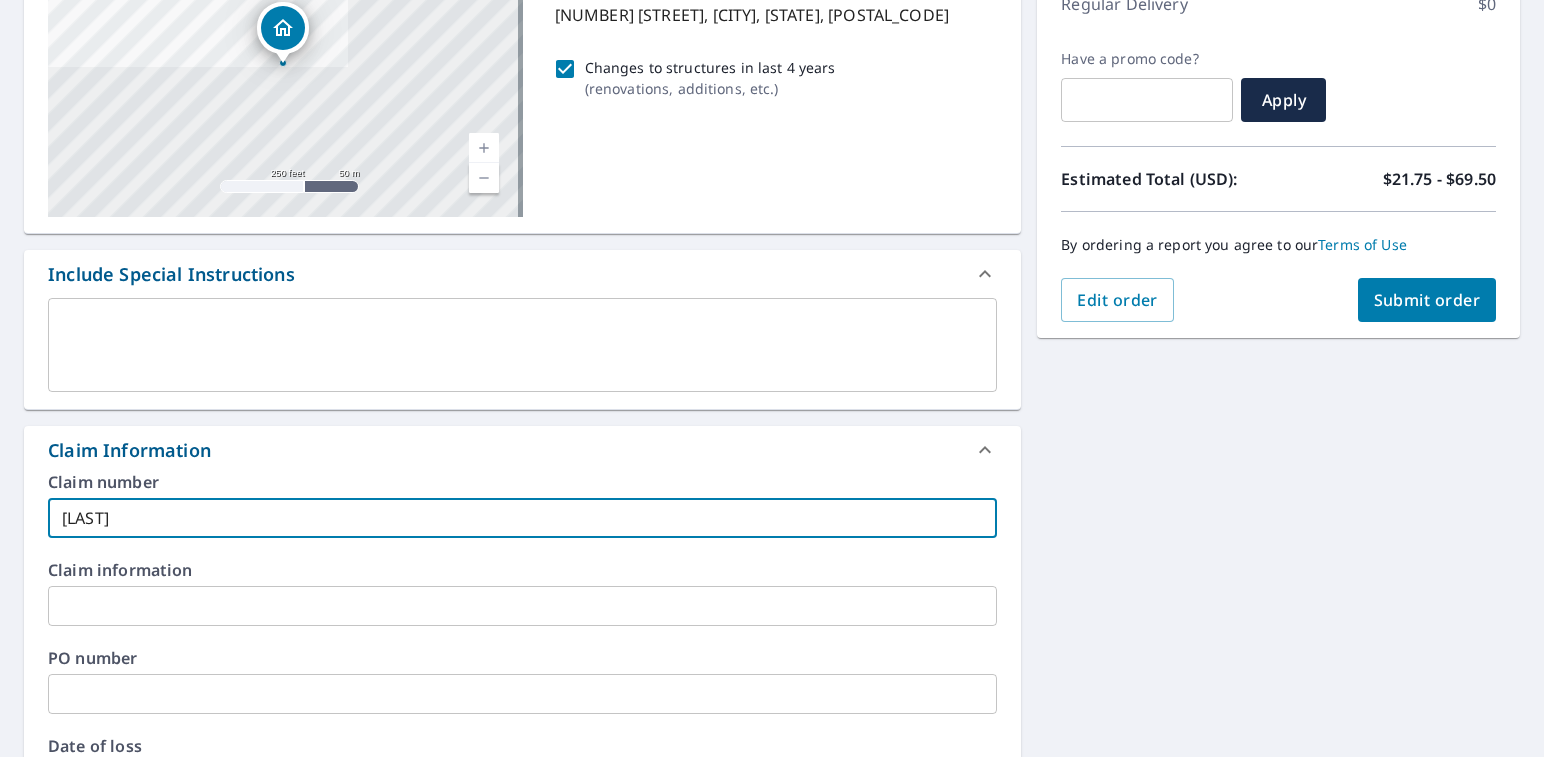 type on "[LAST]" 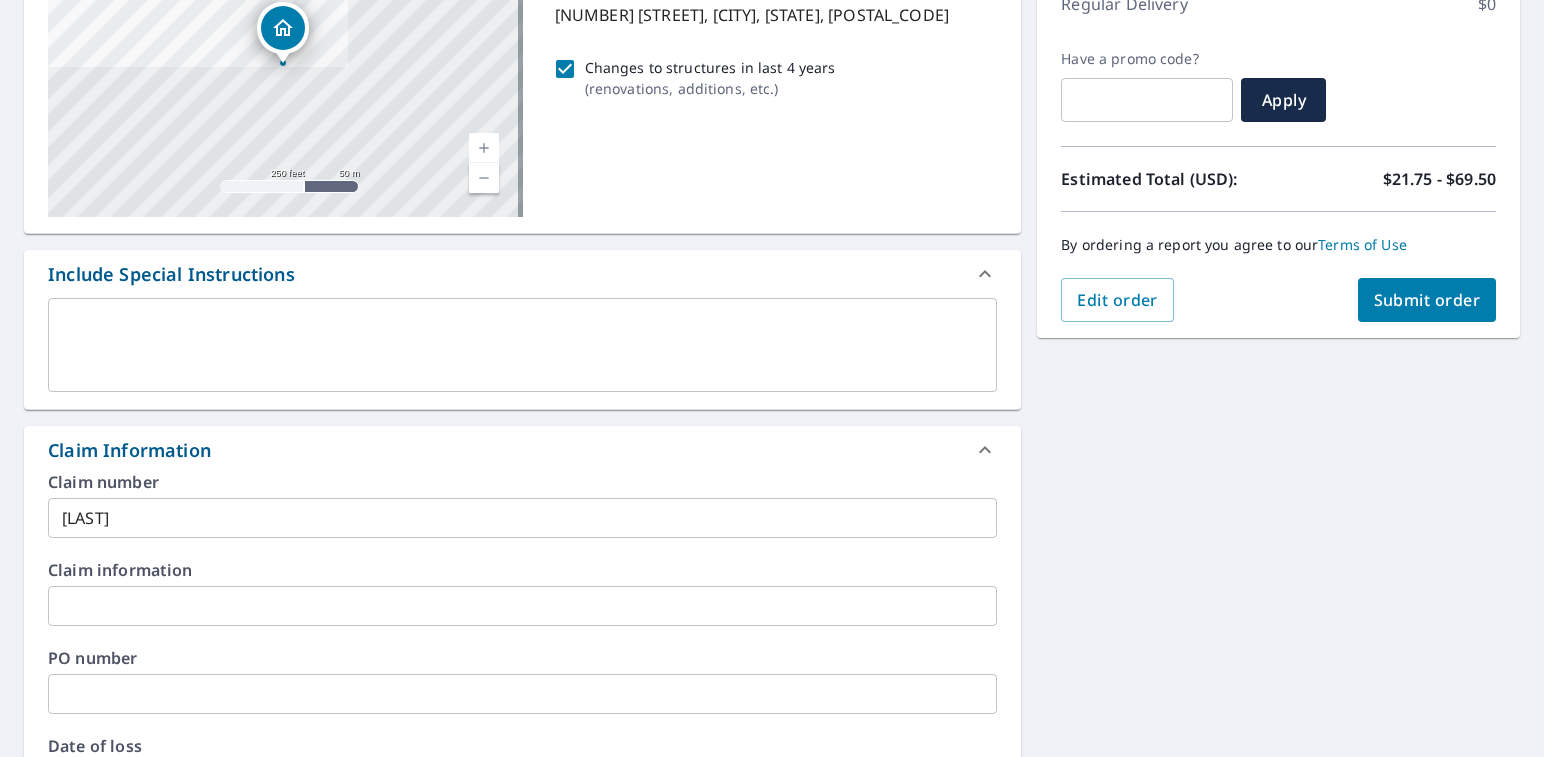 scroll, scrollTop: 600, scrollLeft: 0, axis: vertical 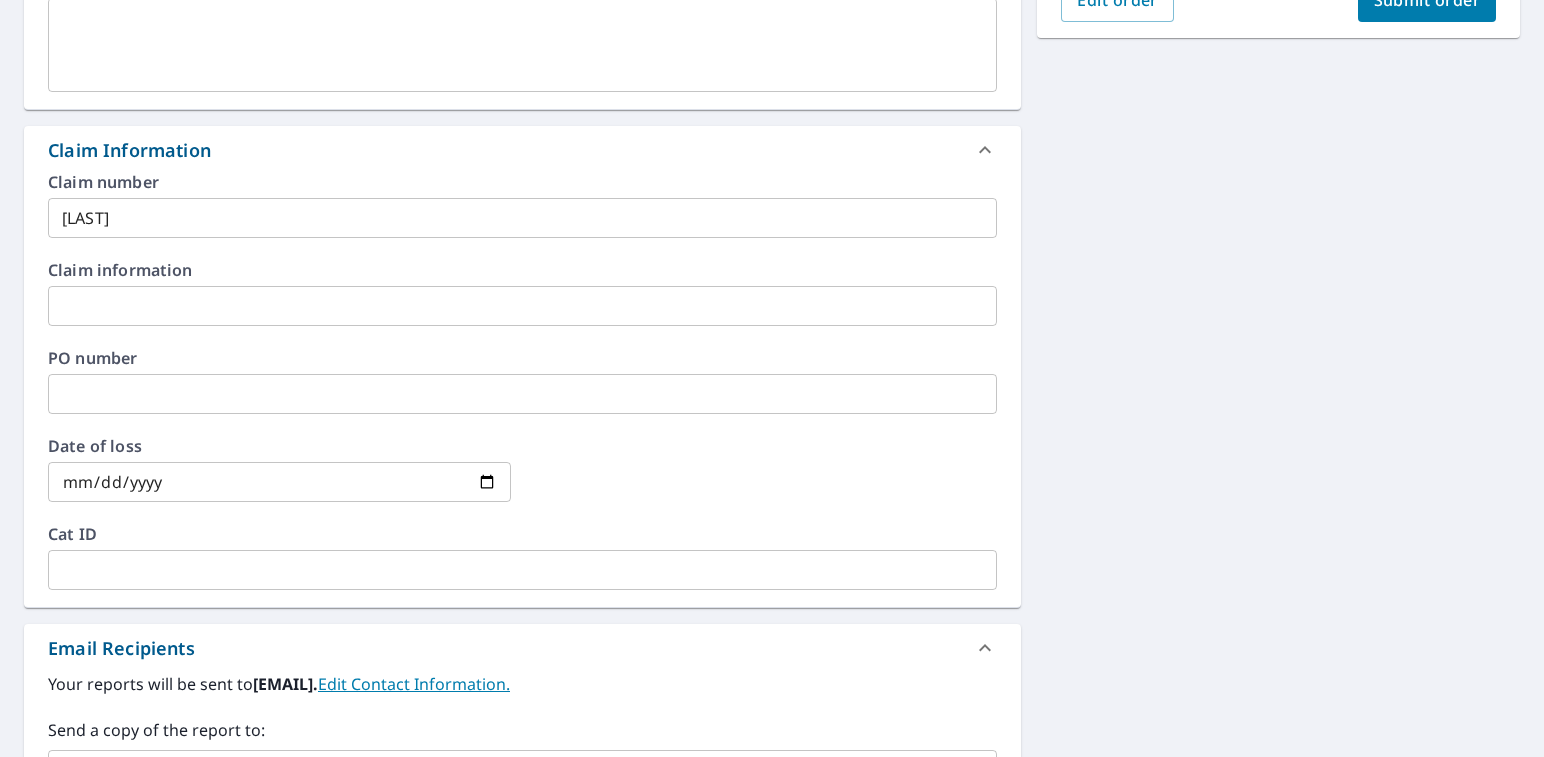 click on "Claim Information" at bounding box center [504, 150] 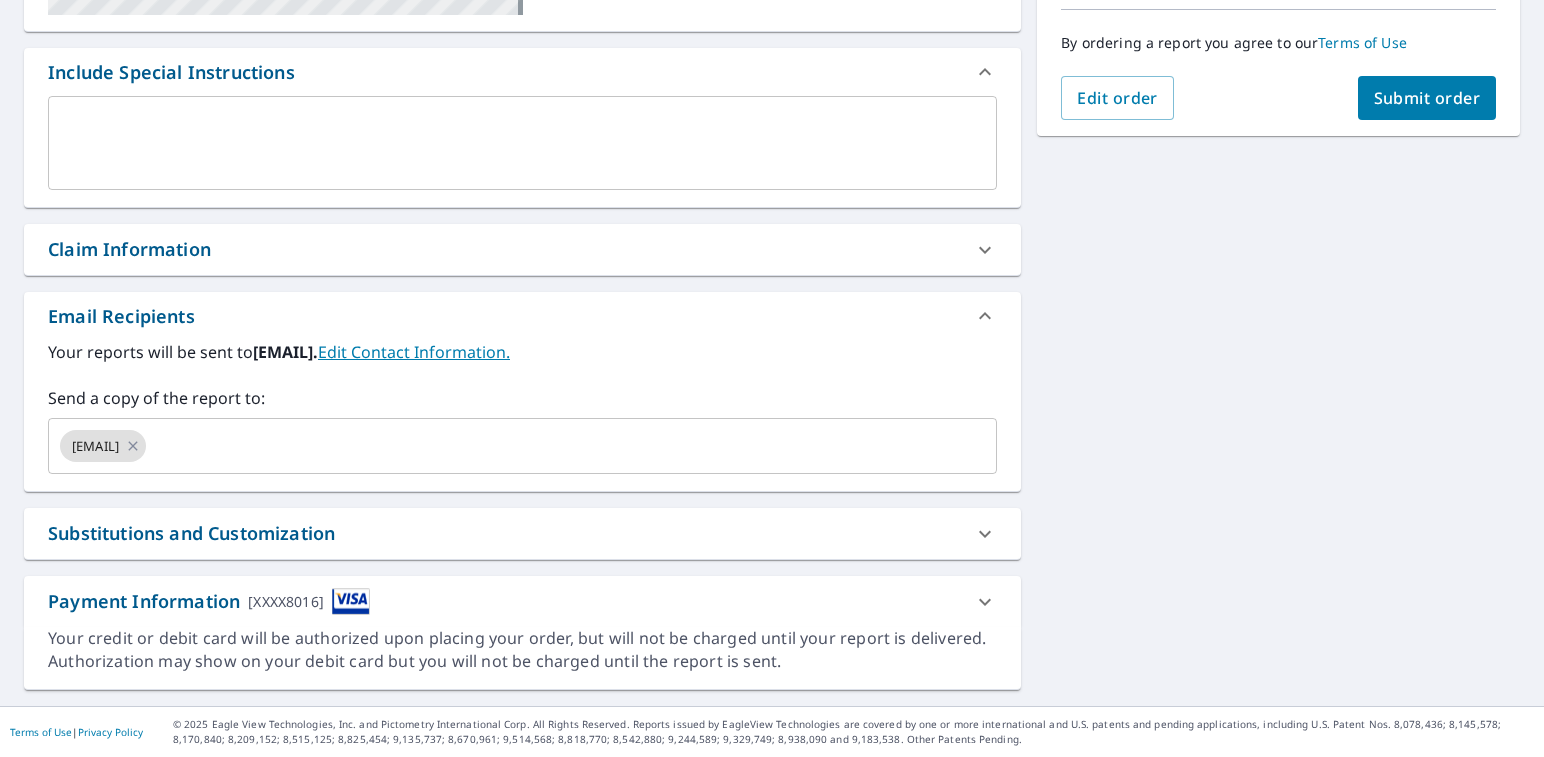 scroll, scrollTop: 499, scrollLeft: 0, axis: vertical 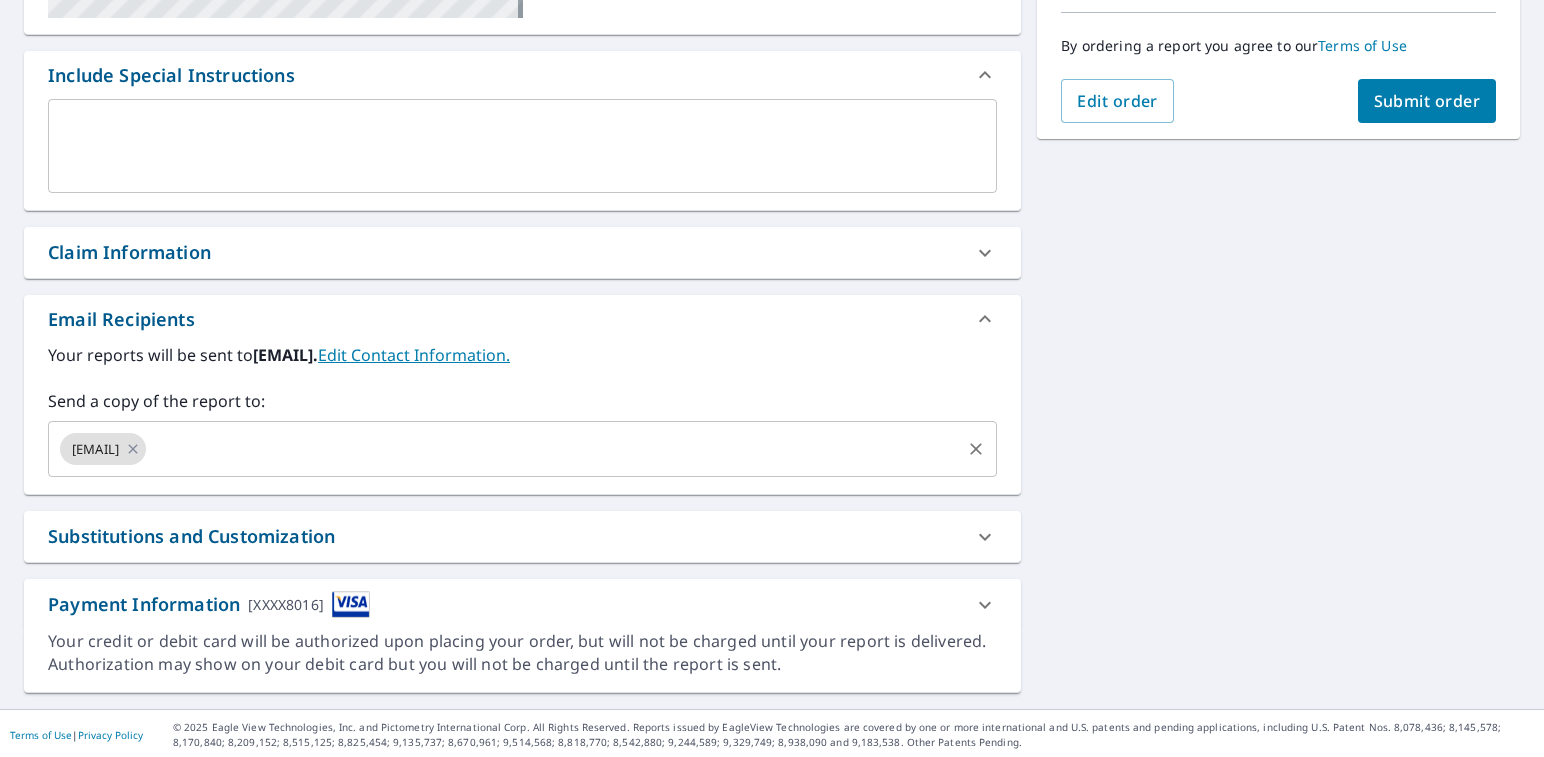 click at bounding box center [553, 449] 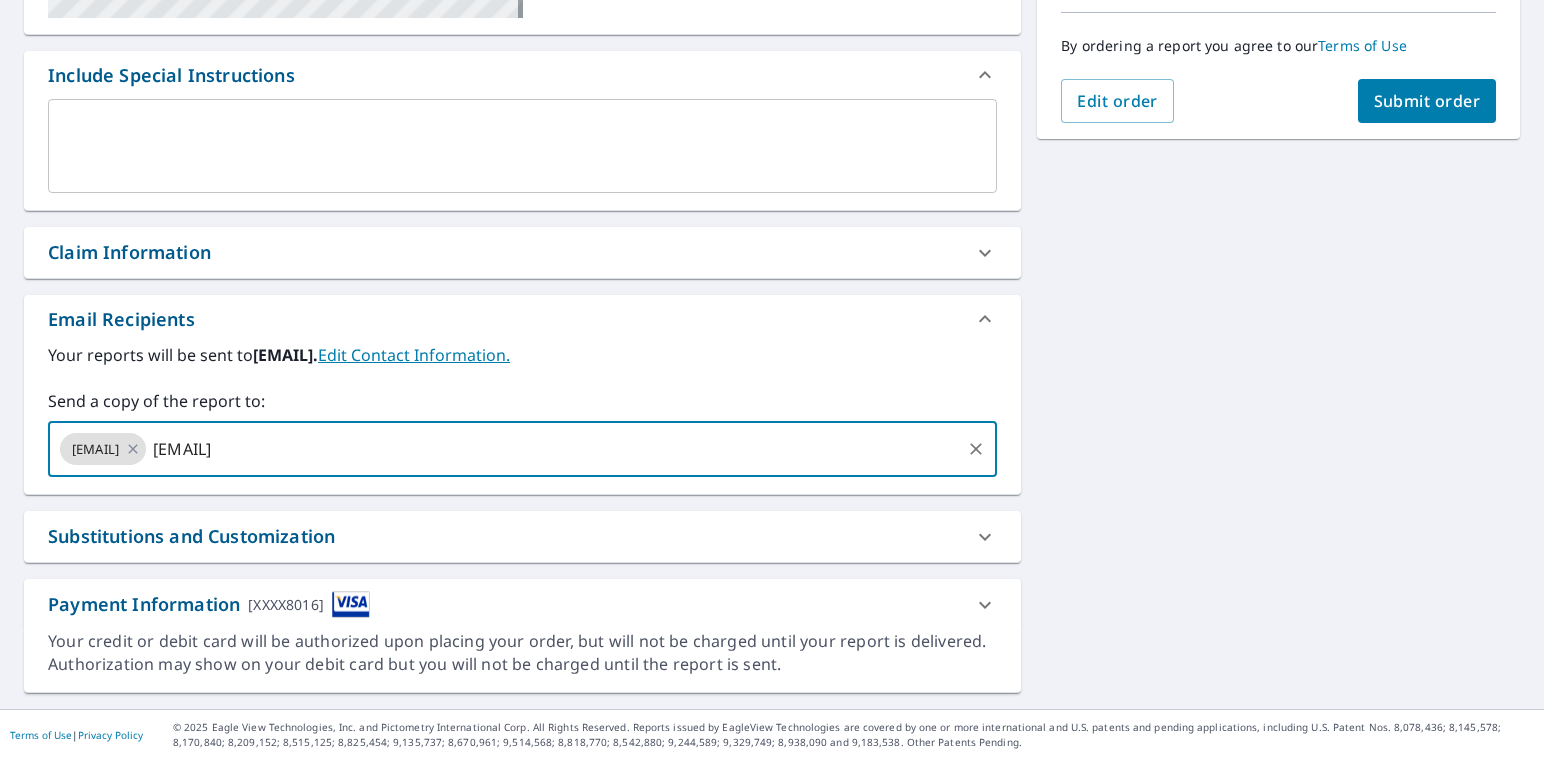 type on "[EMAIL]" 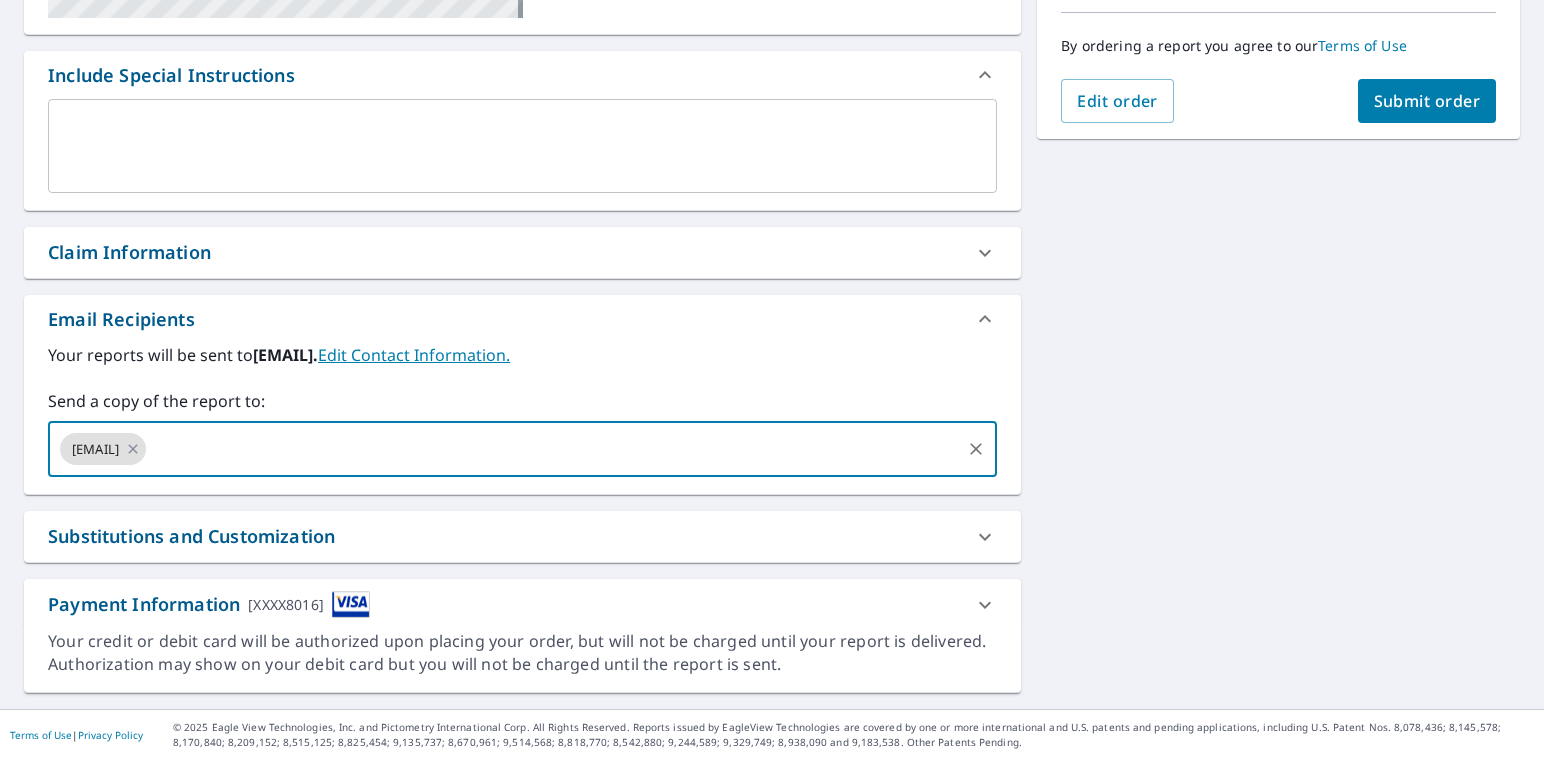 click on "[NUMBER] [STREET], [CITY], [STATE], [POSTAL_CODE] [MAP_INFO] [PROPERTY_TYPE] [BUILDING_ID] [CLAIM_INFO] [CLAIM_NUMBER] [CLAIM_INFO] [PO_NUMBER] [DATE_OF_LOSS] [CAT_ID] [EMAIL_RECIPIENTS] [EMAIL] [CONTACT_INFO] [REPORT_TO] [EMAIL] [SUBSTITUTIONS] [REPORT_AVAILABILITY] [REPORT_AVAILABILITY] [REPORT_AVAILABILITY] [ADDITIONAL_FORMATS] [DXF]" at bounding box center (772, 197) 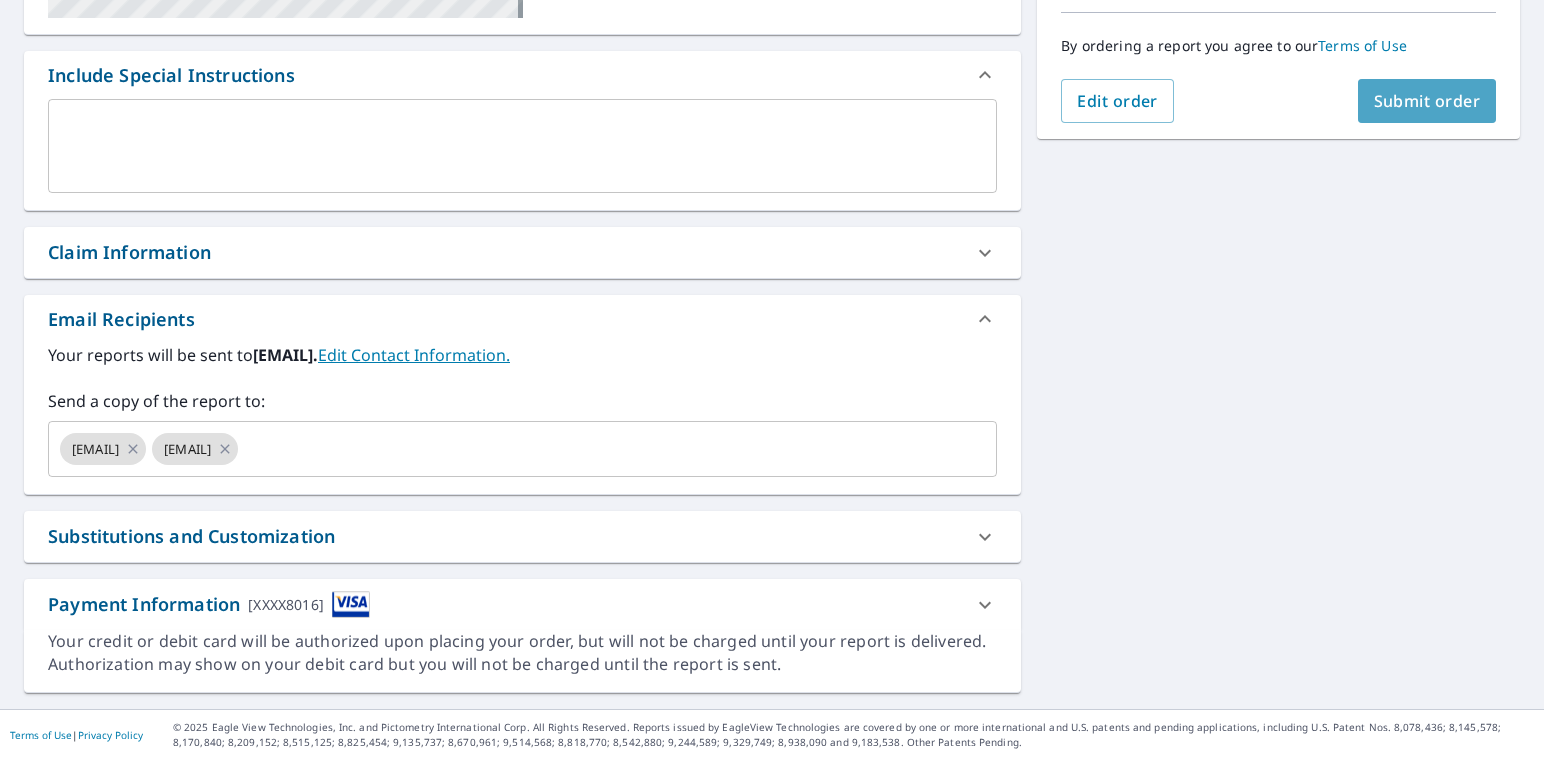click on "Submit order" at bounding box center [1427, 101] 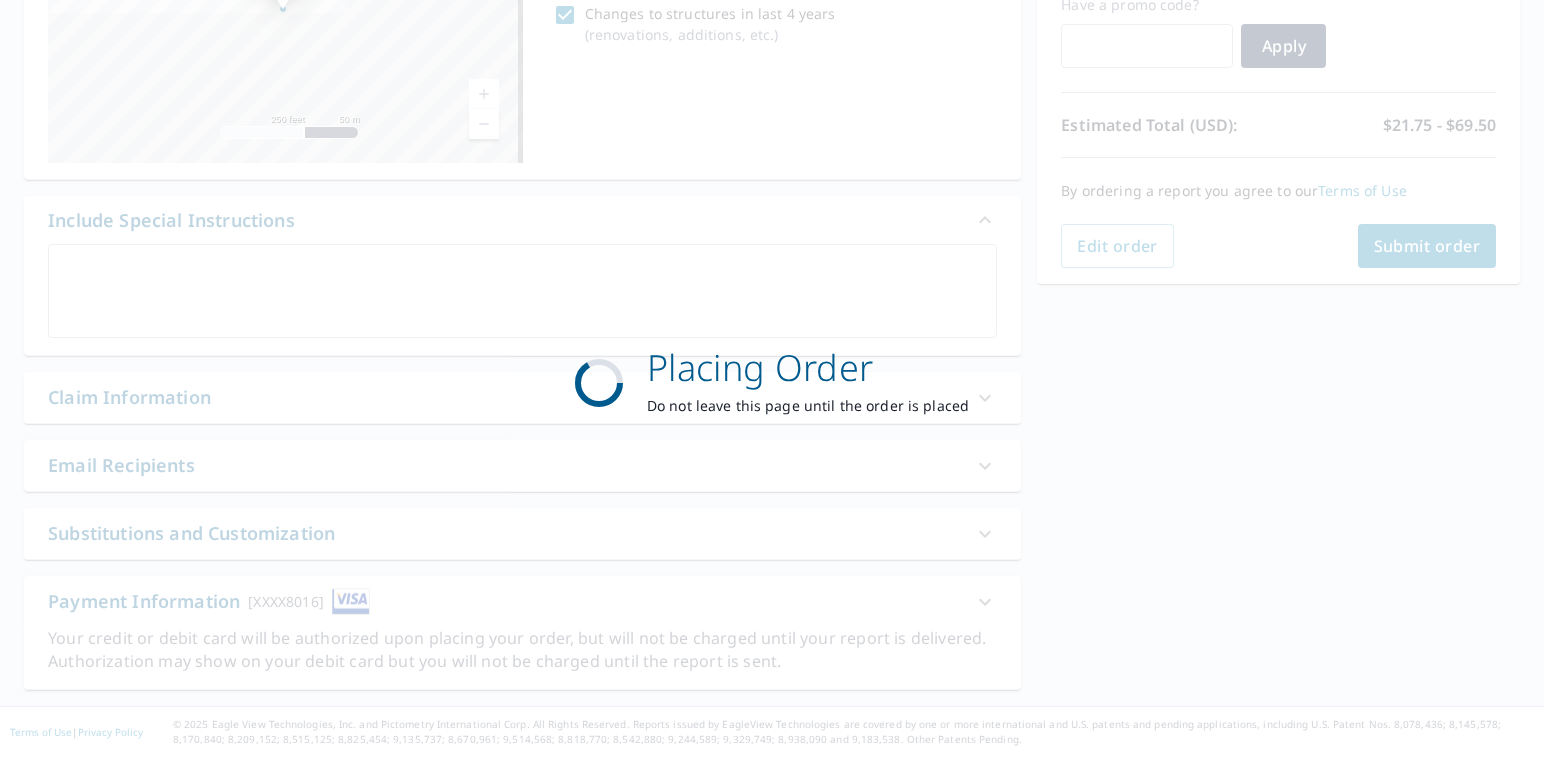 scroll, scrollTop: 351, scrollLeft: 0, axis: vertical 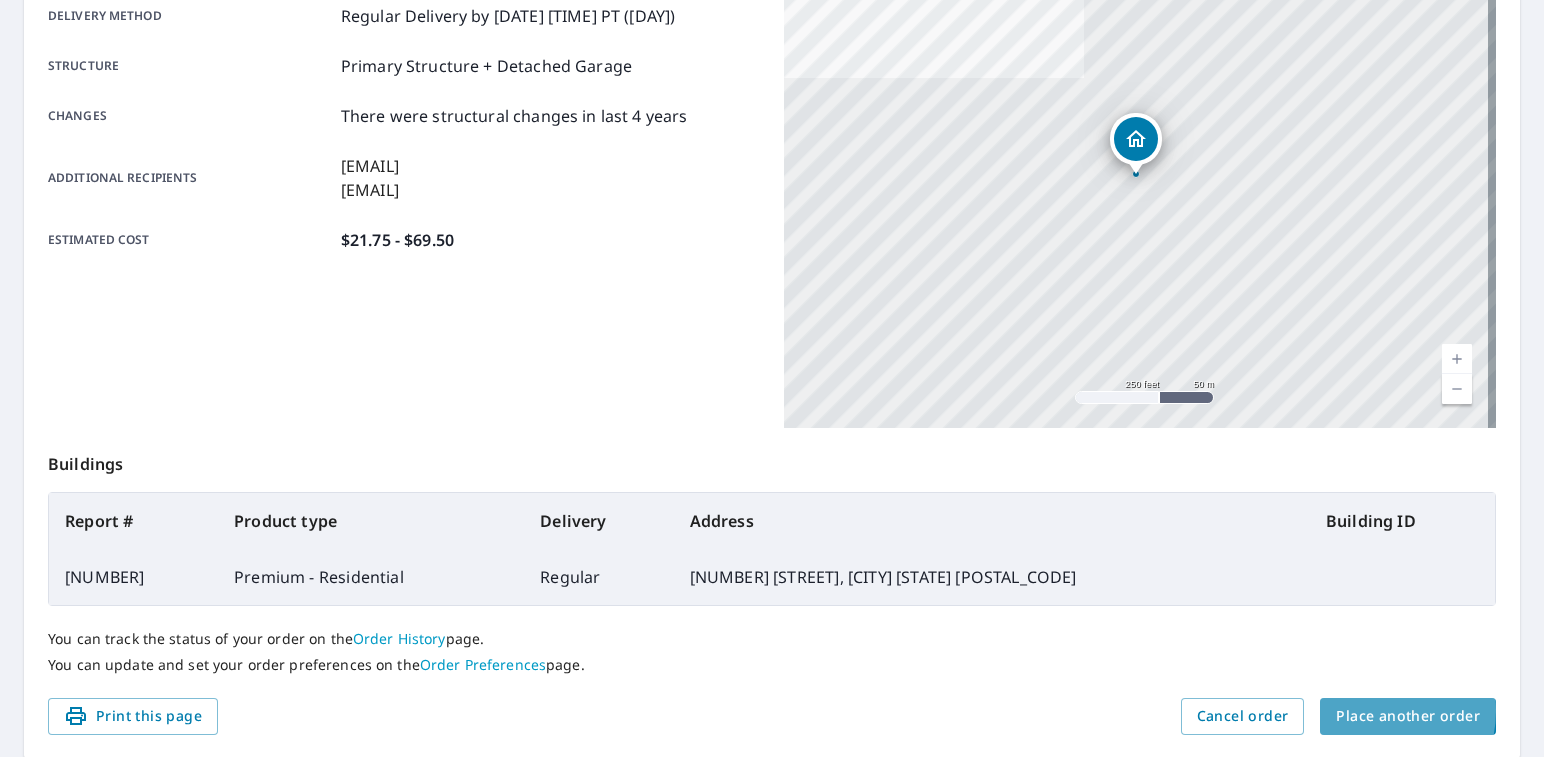click on "Place another order" at bounding box center (1408, 716) 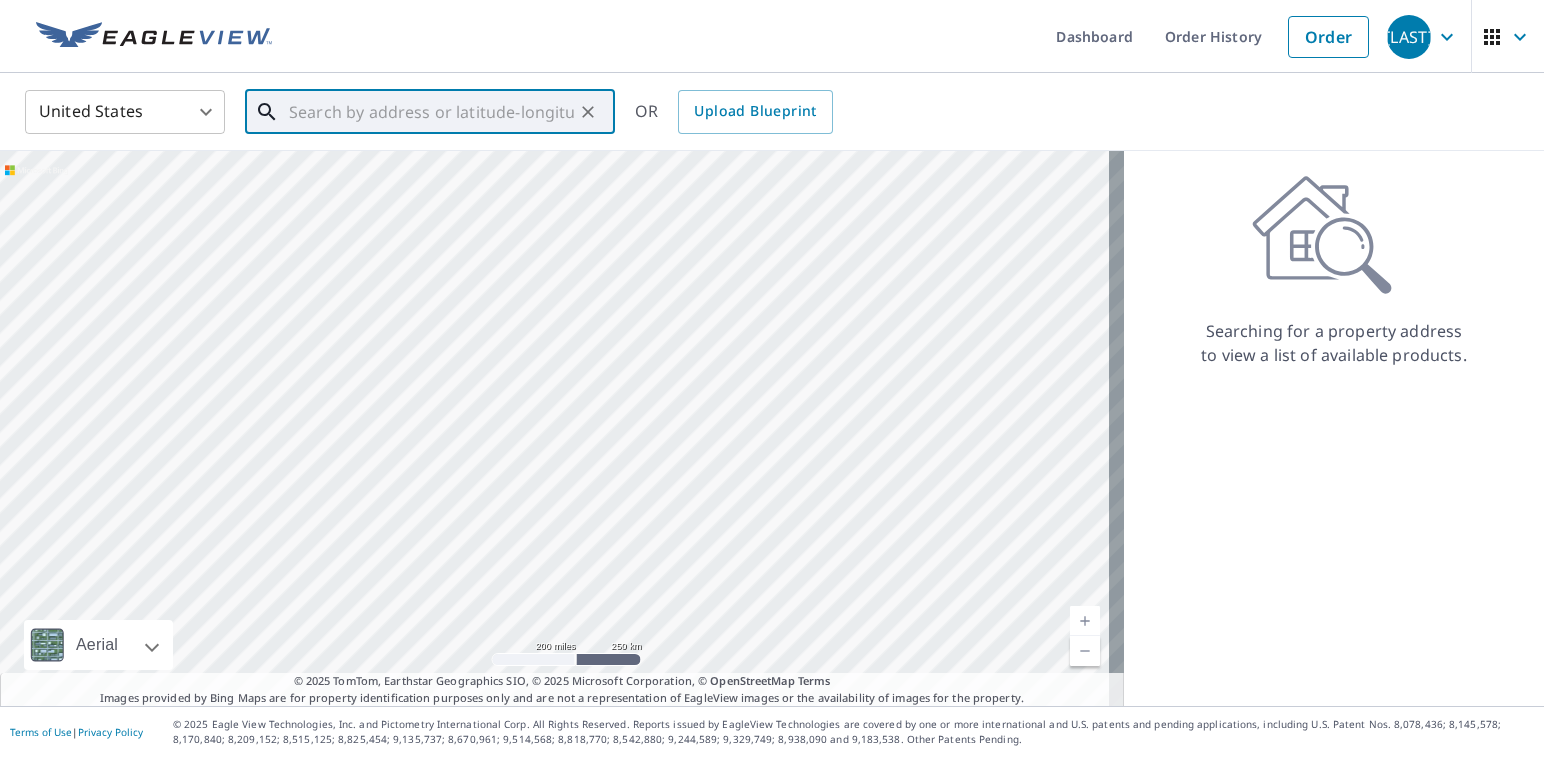click at bounding box center [431, 112] 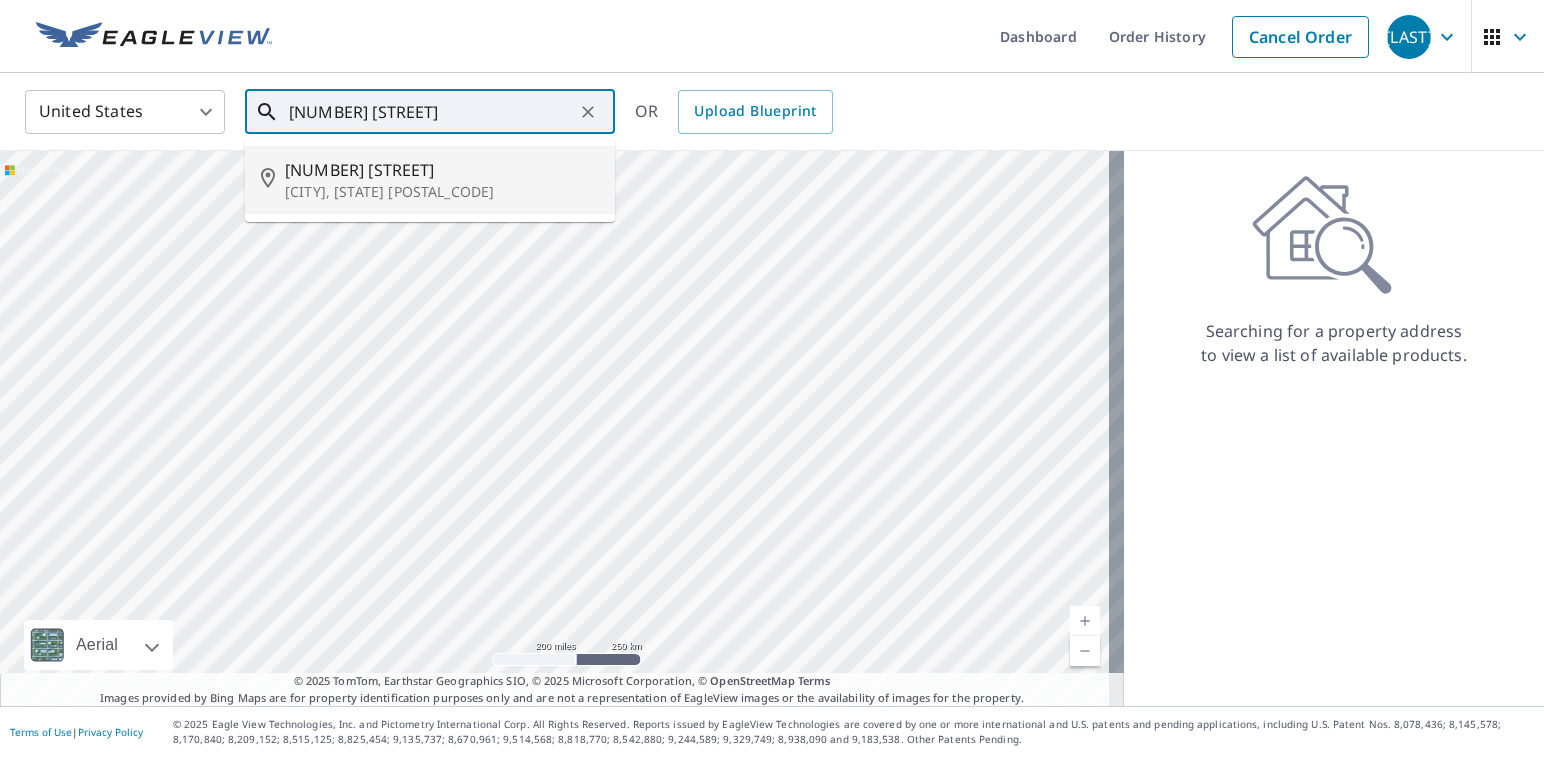 click on "[NUMBER] [STREET]" at bounding box center (442, 170) 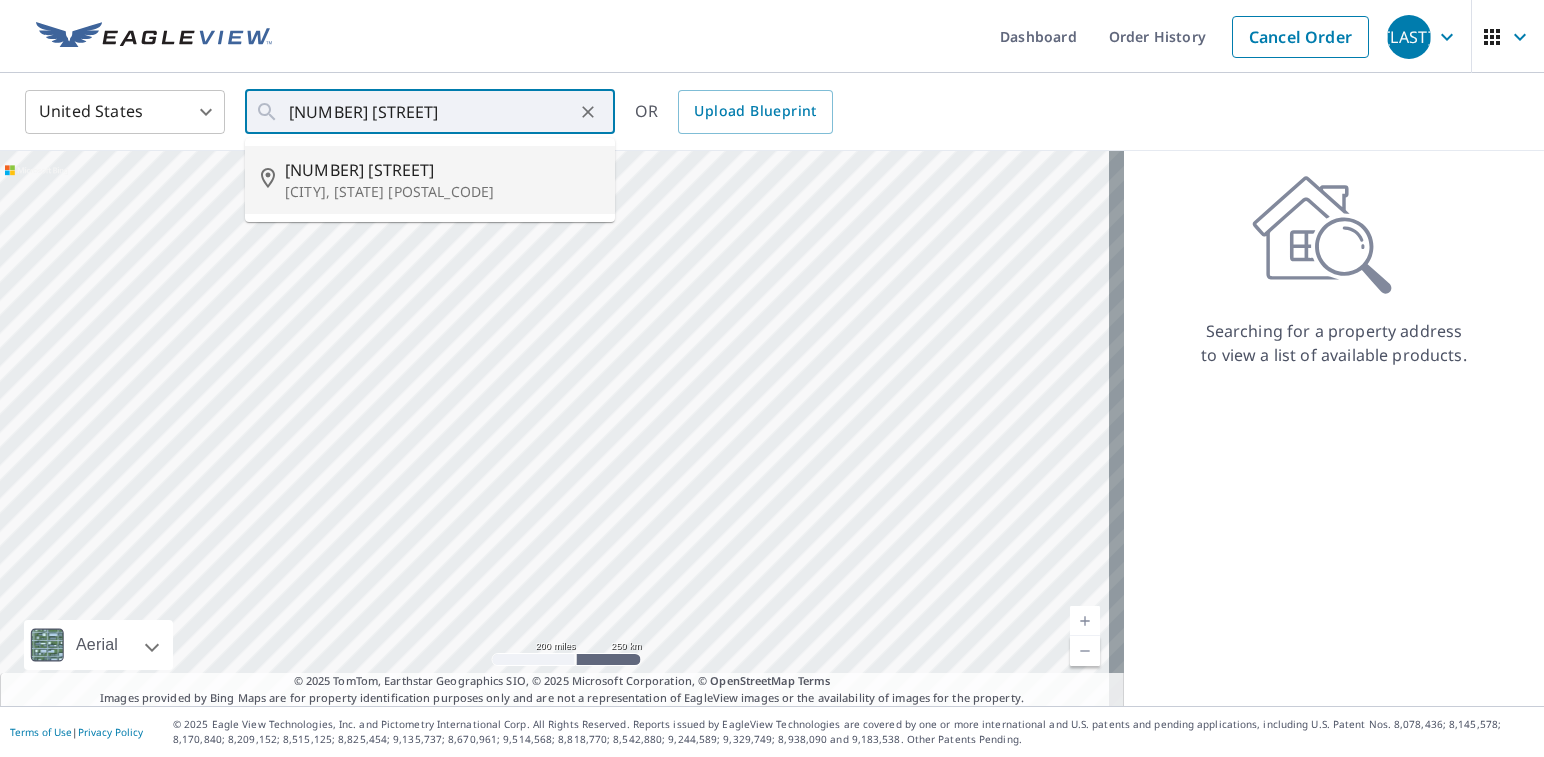 type on "[NUMBER] [STREET] [CITY], [STATE] [POSTAL_CODE]" 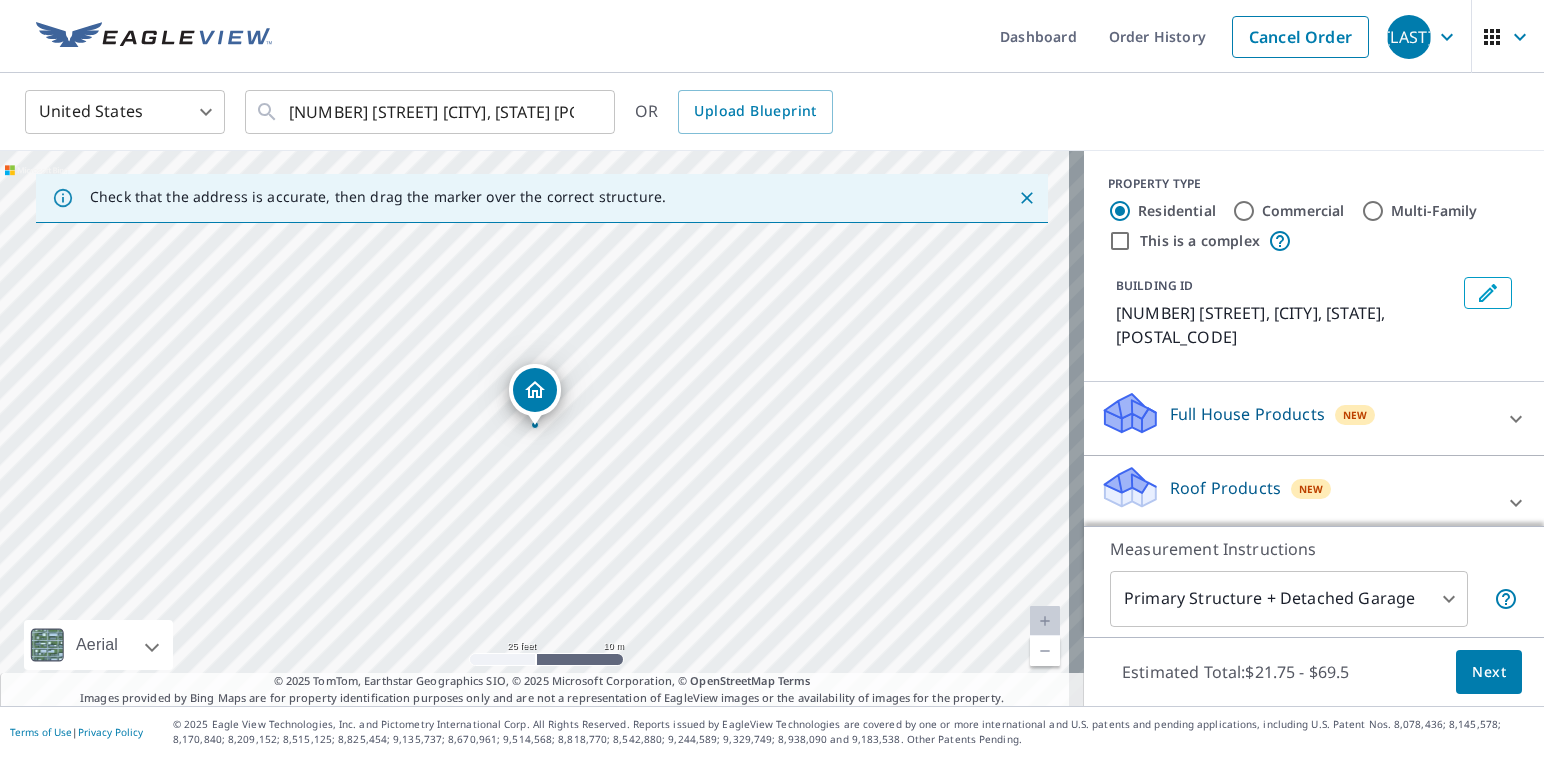 click on "Roof Products" at bounding box center [1225, 488] 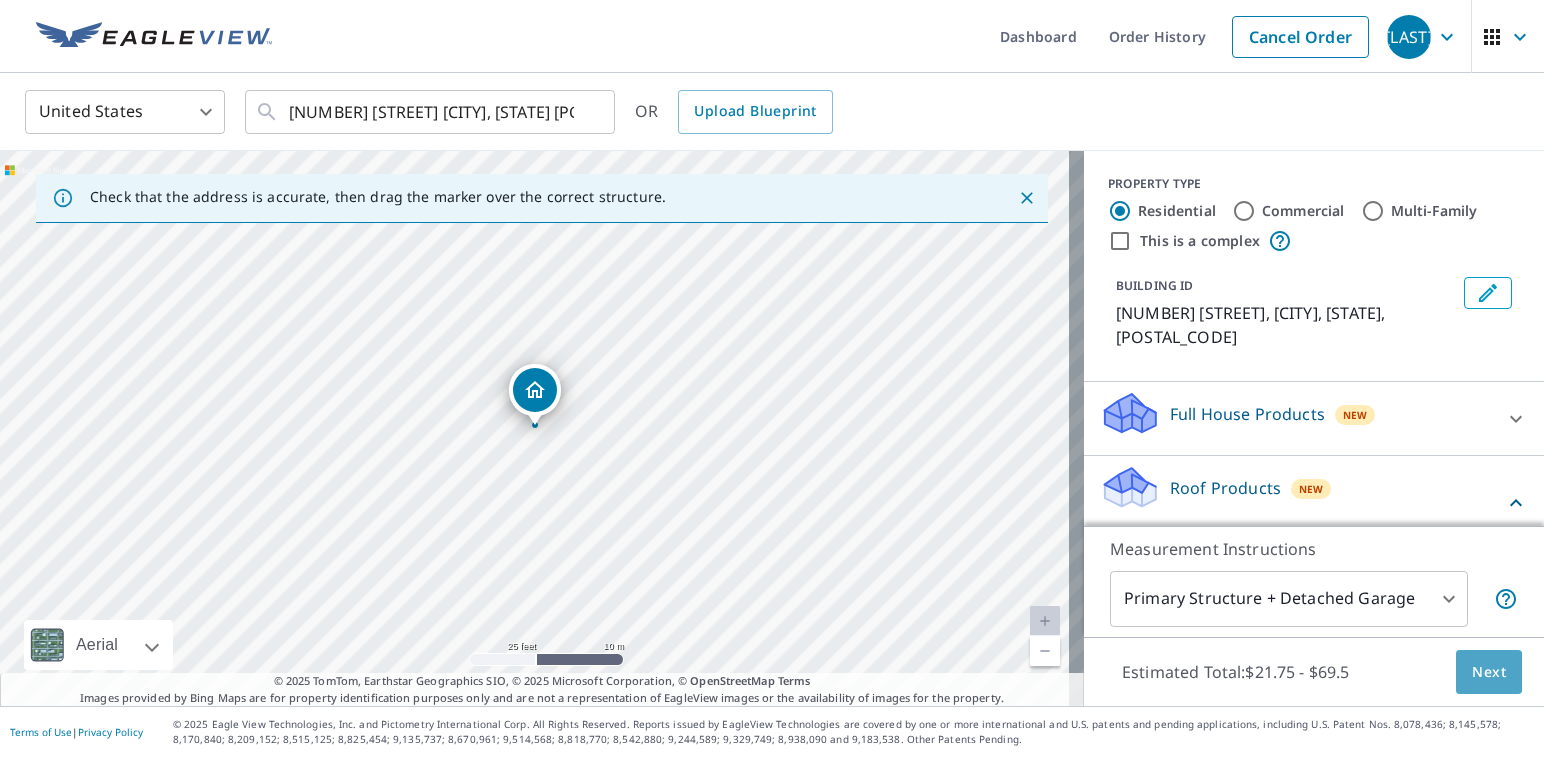 click on "Next" at bounding box center (1489, 672) 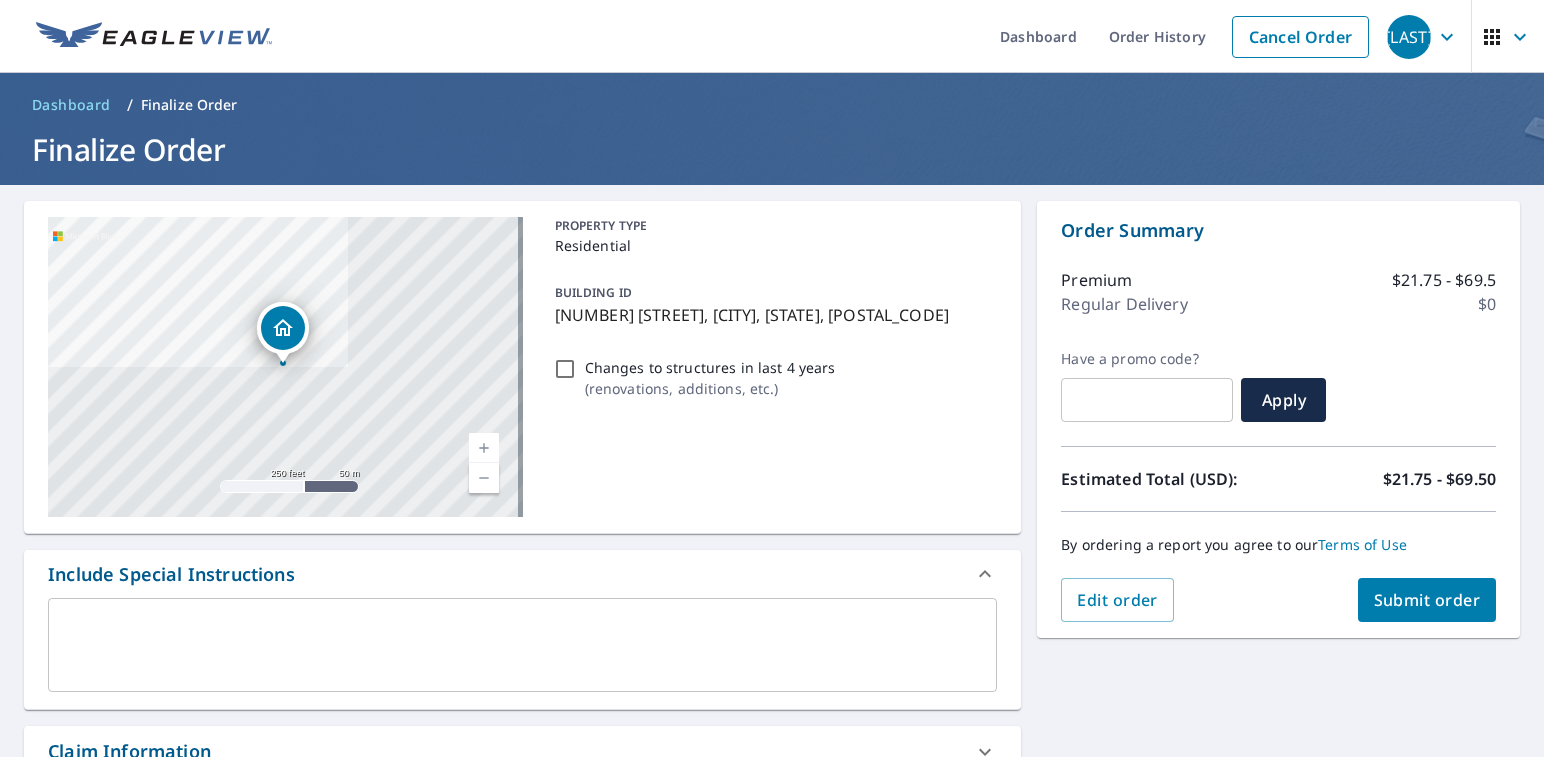 scroll, scrollTop: 300, scrollLeft: 0, axis: vertical 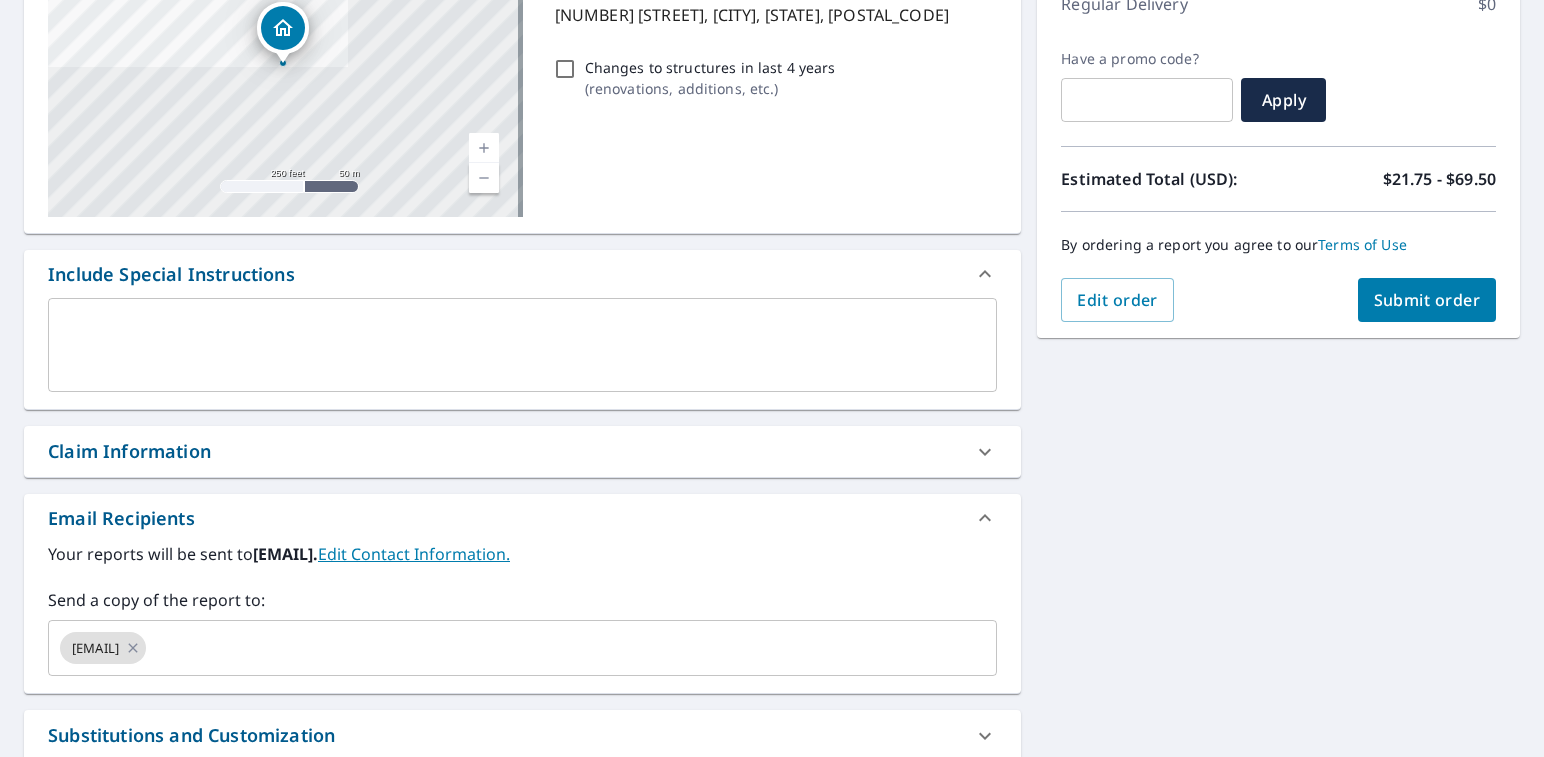 click on "Claim Information" at bounding box center [129, 451] 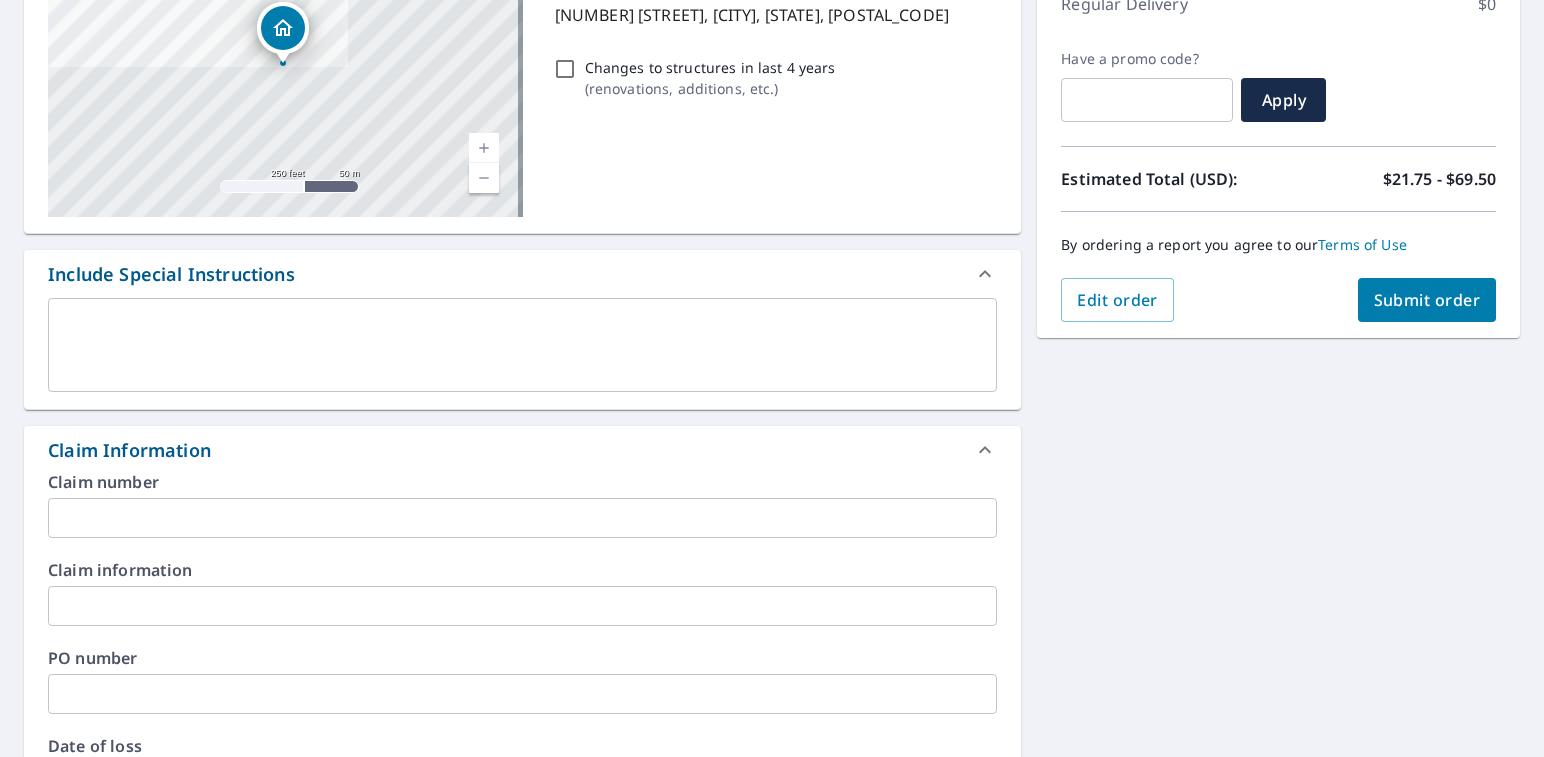 click at bounding box center [522, 518] 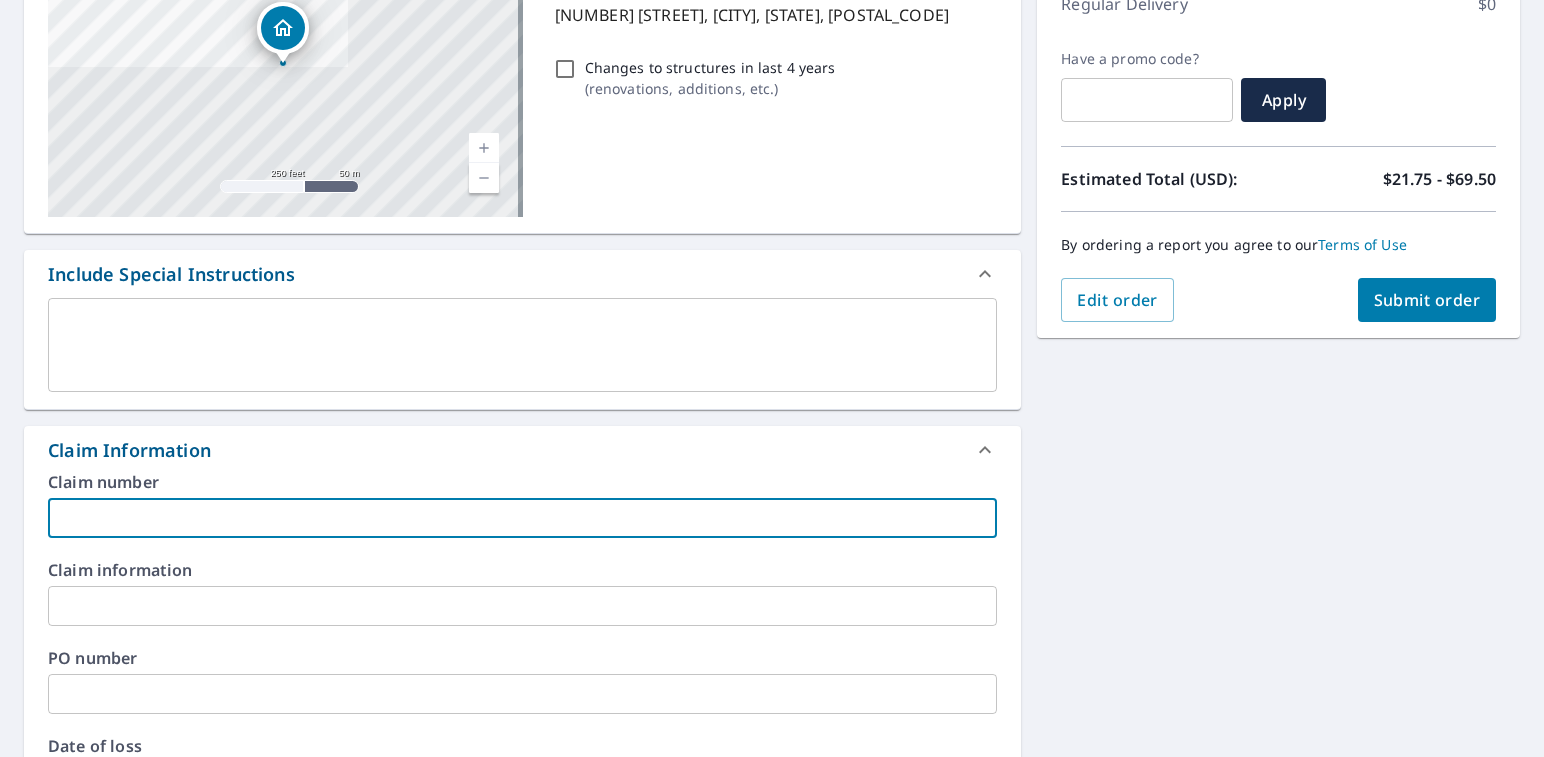 type on "O" 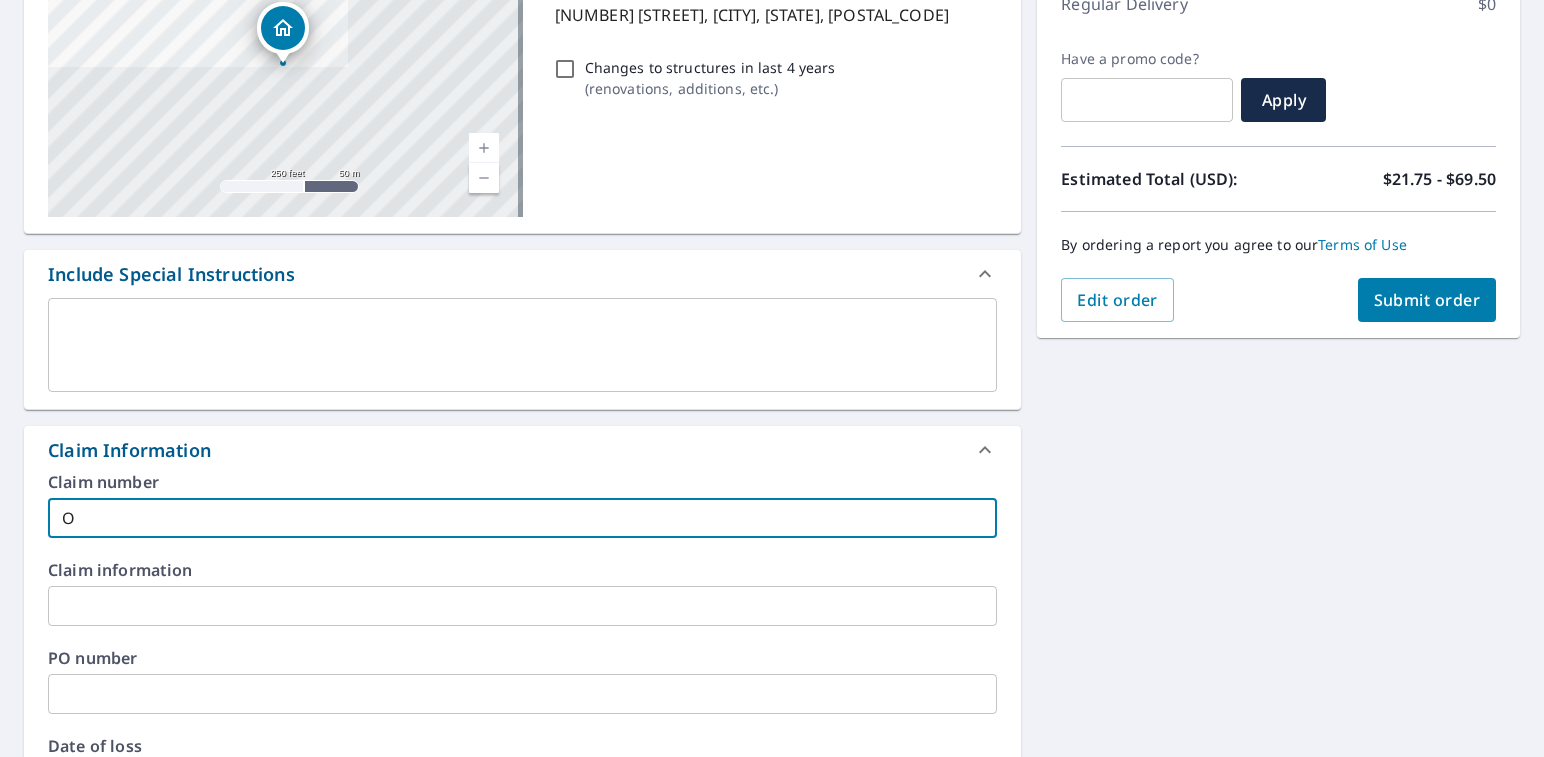 type on "[LAST]" 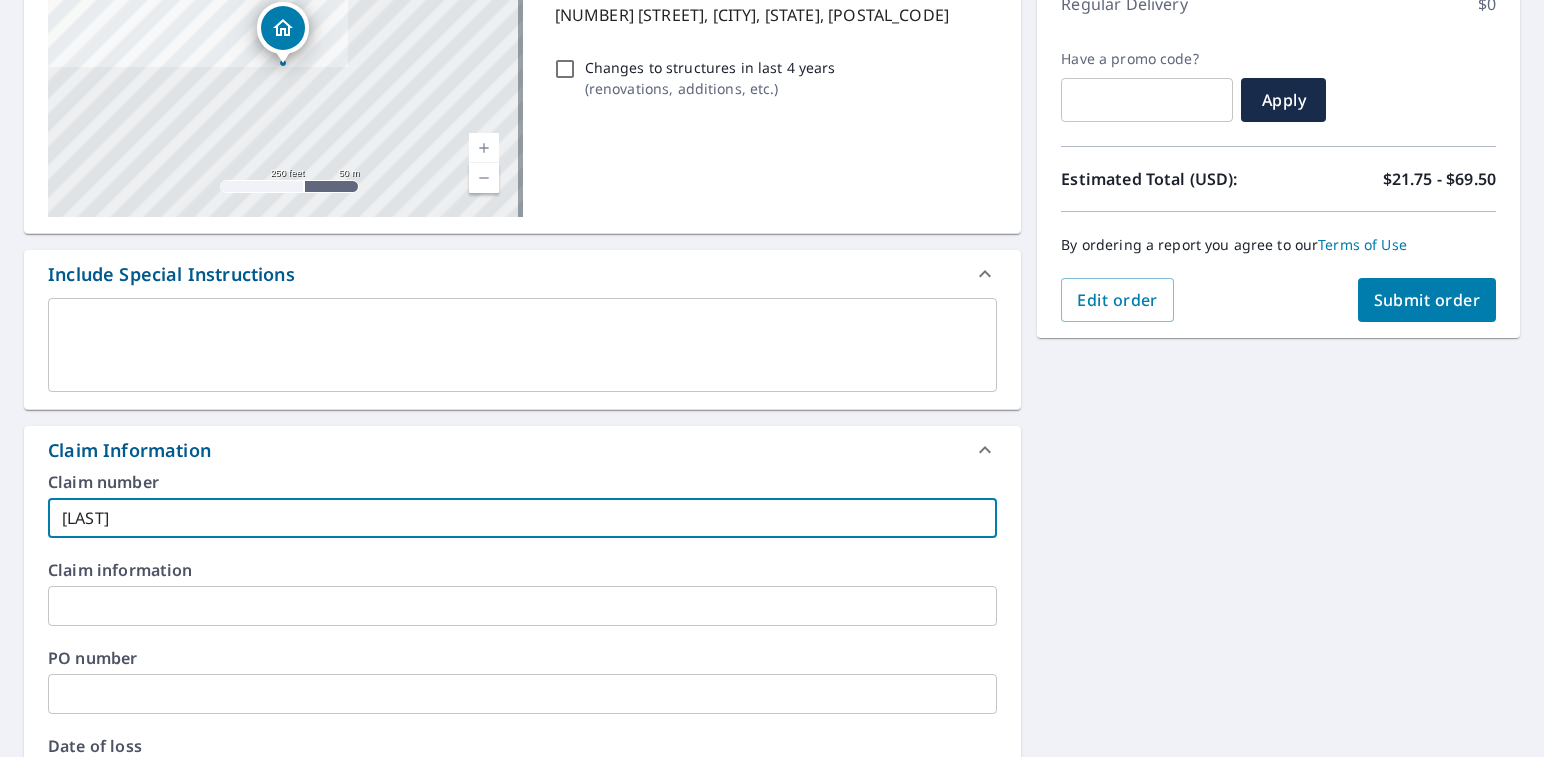 type on "[LAST]" 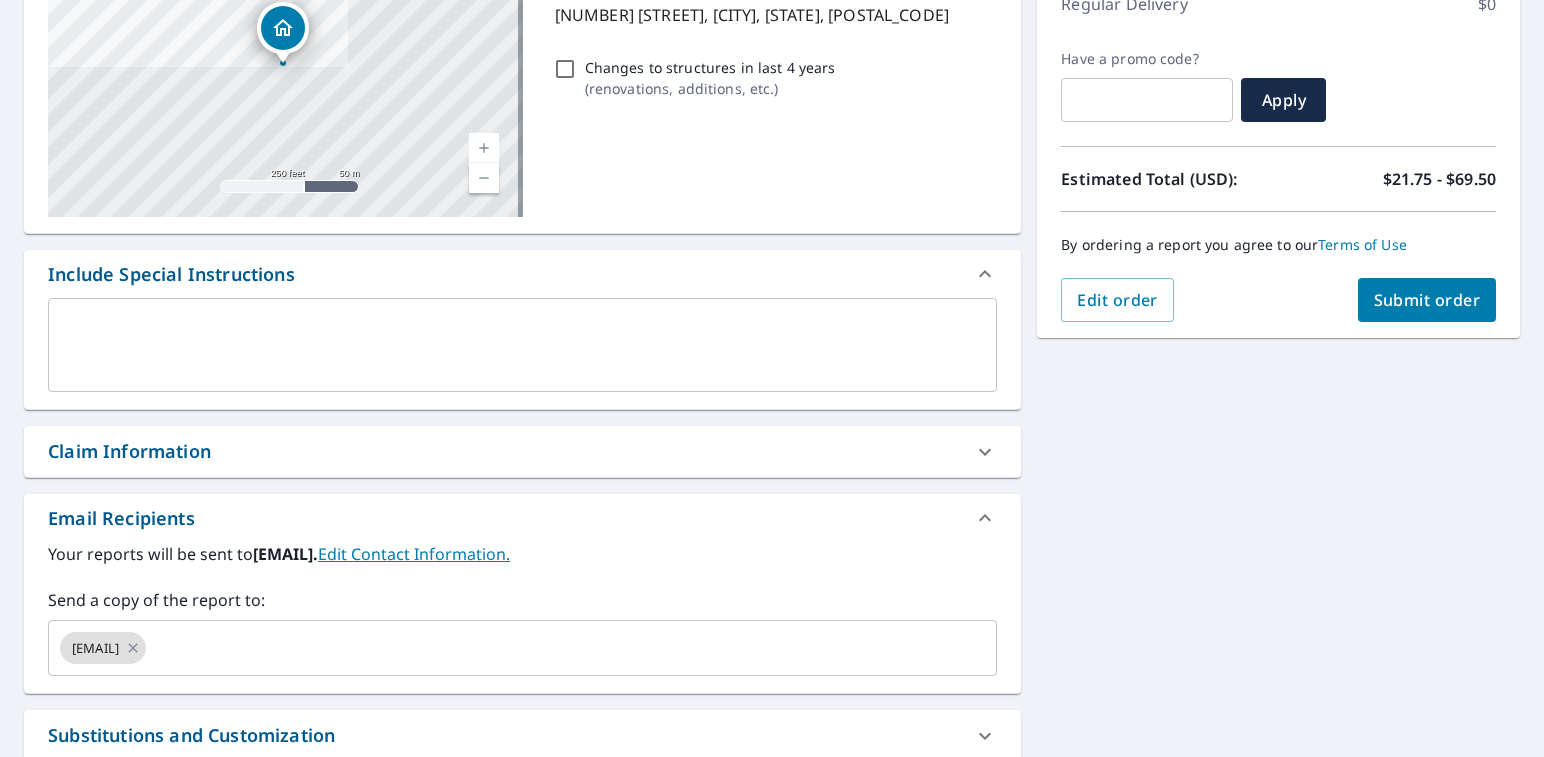 scroll, scrollTop: 499, scrollLeft: 0, axis: vertical 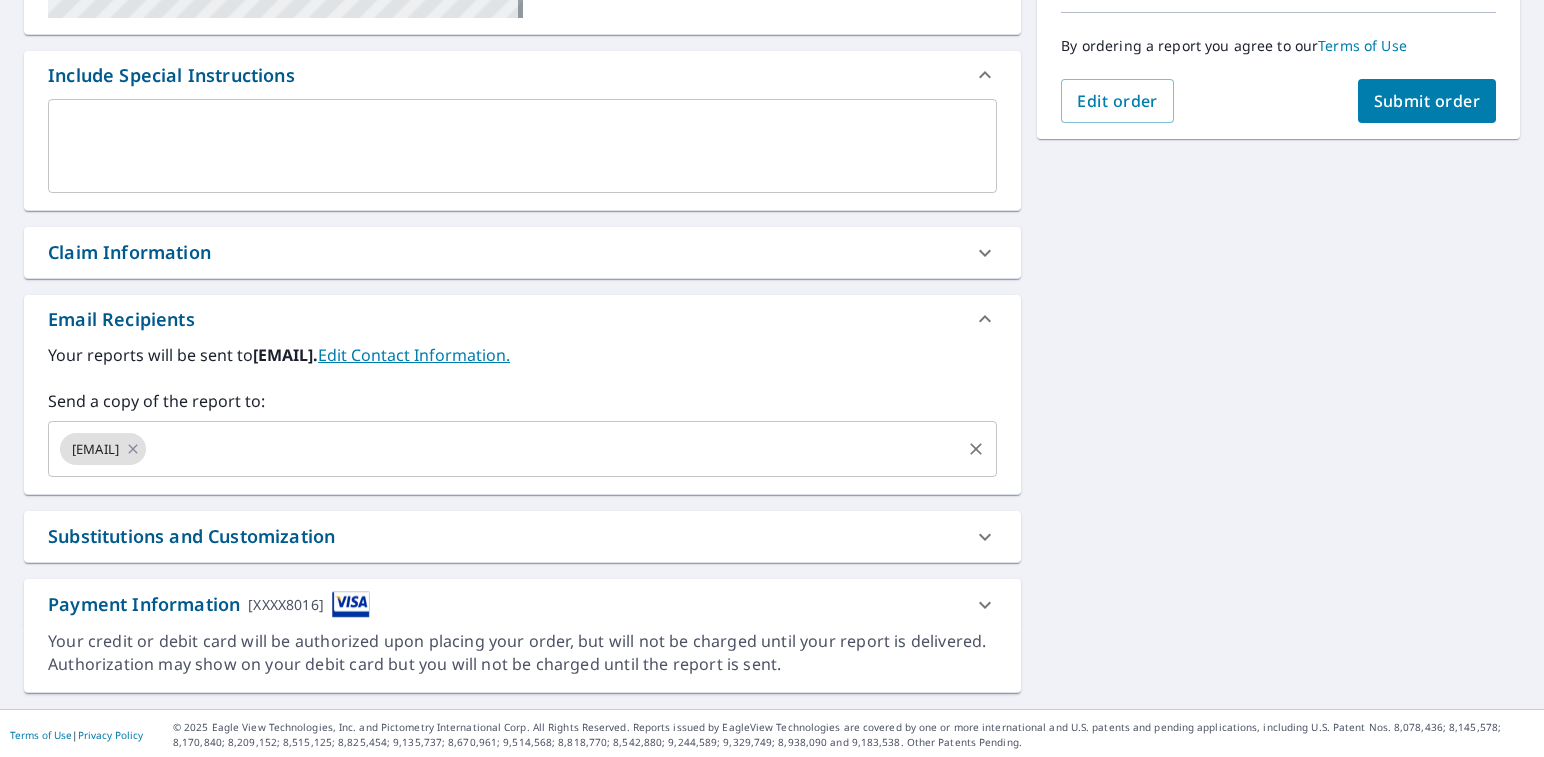 click at bounding box center [553, 449] 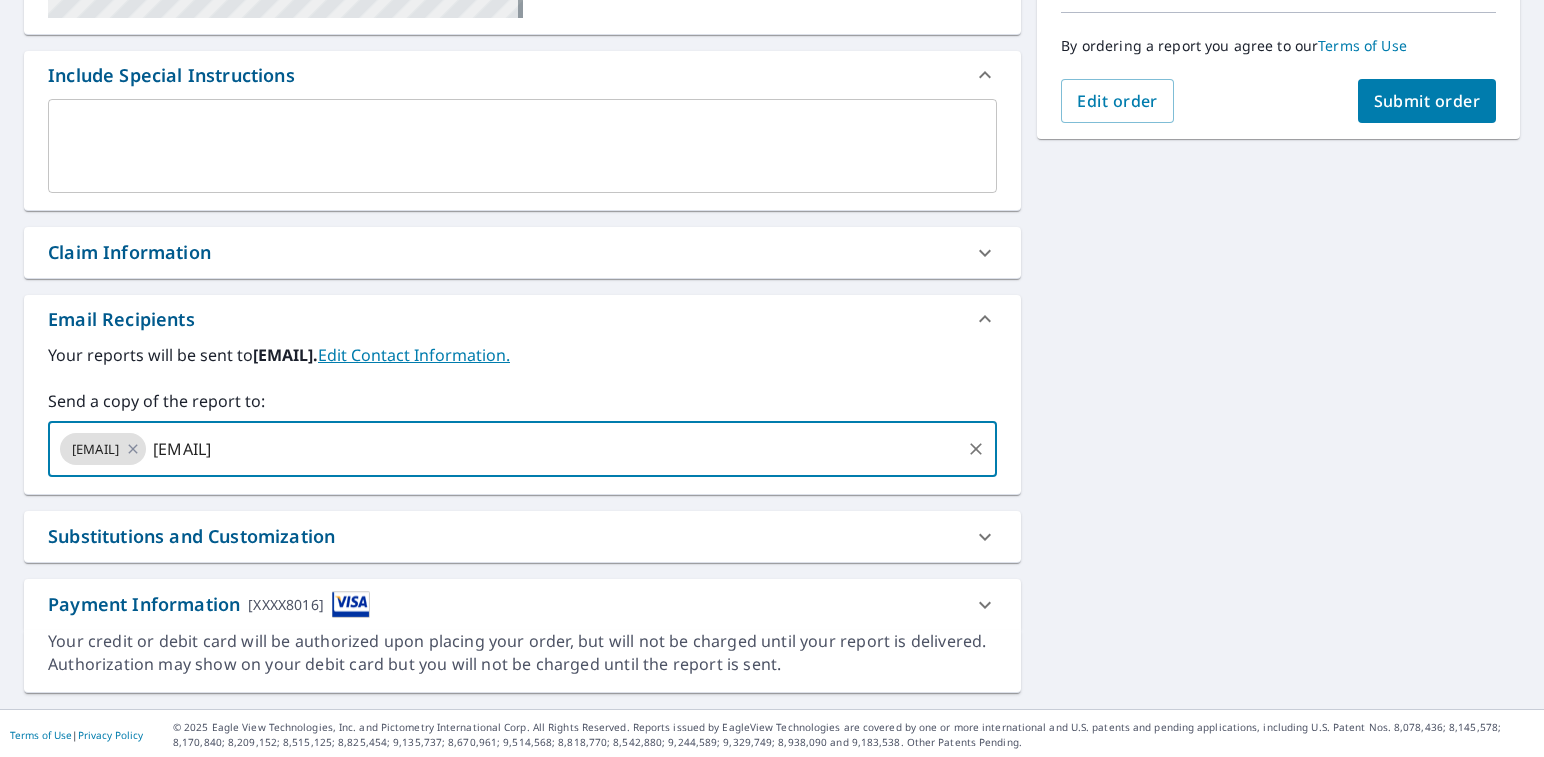 type on "[EMAIL]" 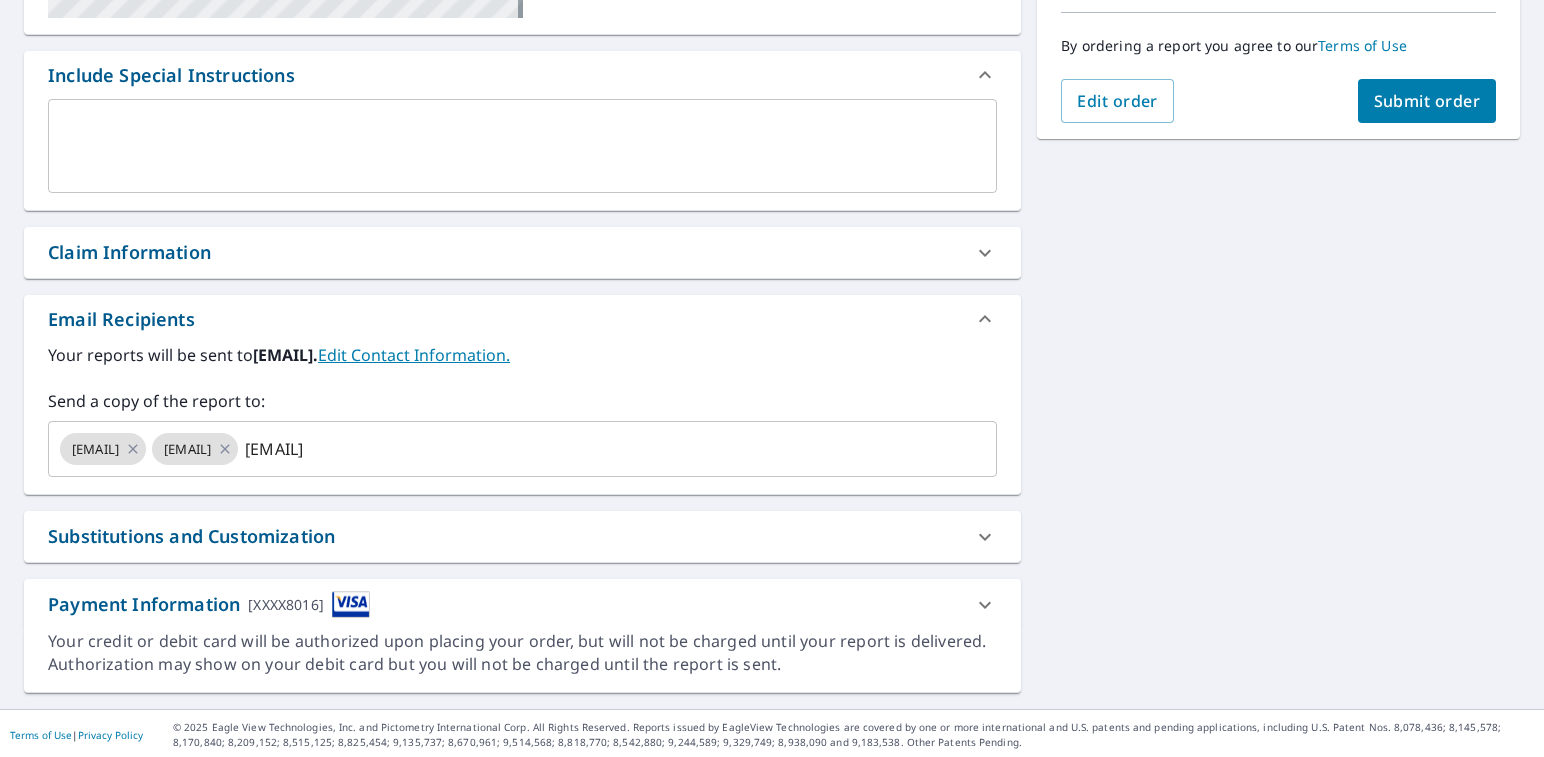 type 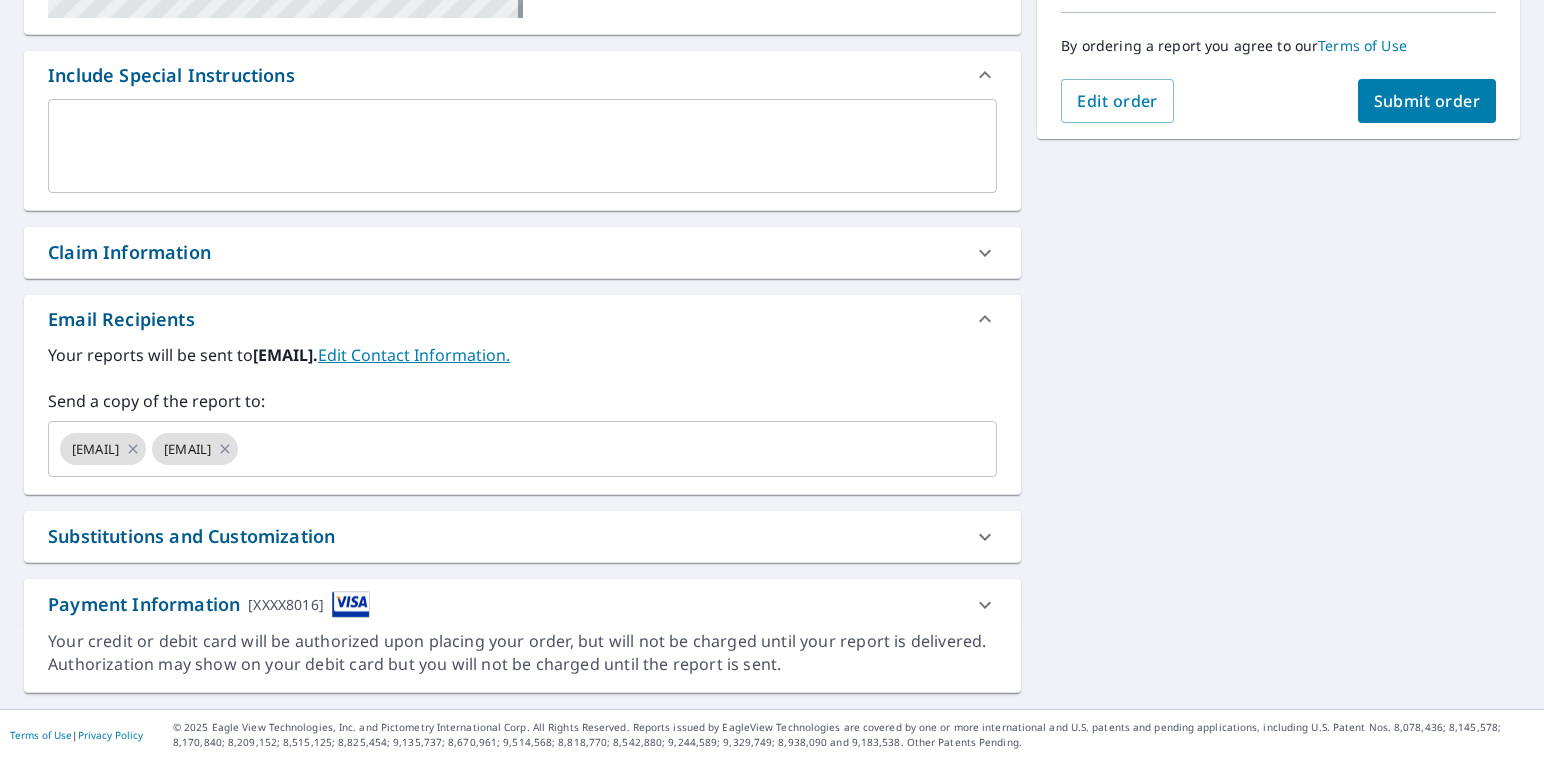 click on "[NUMBER] [STREET] [CITY], [STATE] [POSTAL_CODE] [MAP_INFO] [PROPERTY_TYPE] [BUILDING_ID] [CLAIM_INFO] [CLAIM_NUMBER] [CLAIM_INFO] [PO_NUMBER] [DATE_OF_LOSS] [CAT_ID] [EMAIL_RECIPIENTS] [EMAIL] [CONTACT_INFO] [REPORT_TO] [EMAIL] [TWILBANKS_EMAIL] [SUBSTITUTIONS] [REPORT_AVAILABILITY] [REPORT_AVAILABILITY] [REPORT_AVAILABILITY] [ADDITIONAL_FORMATS] [DXF] [RXF] [XML] [XXXX8016]" at bounding box center (772, 197) 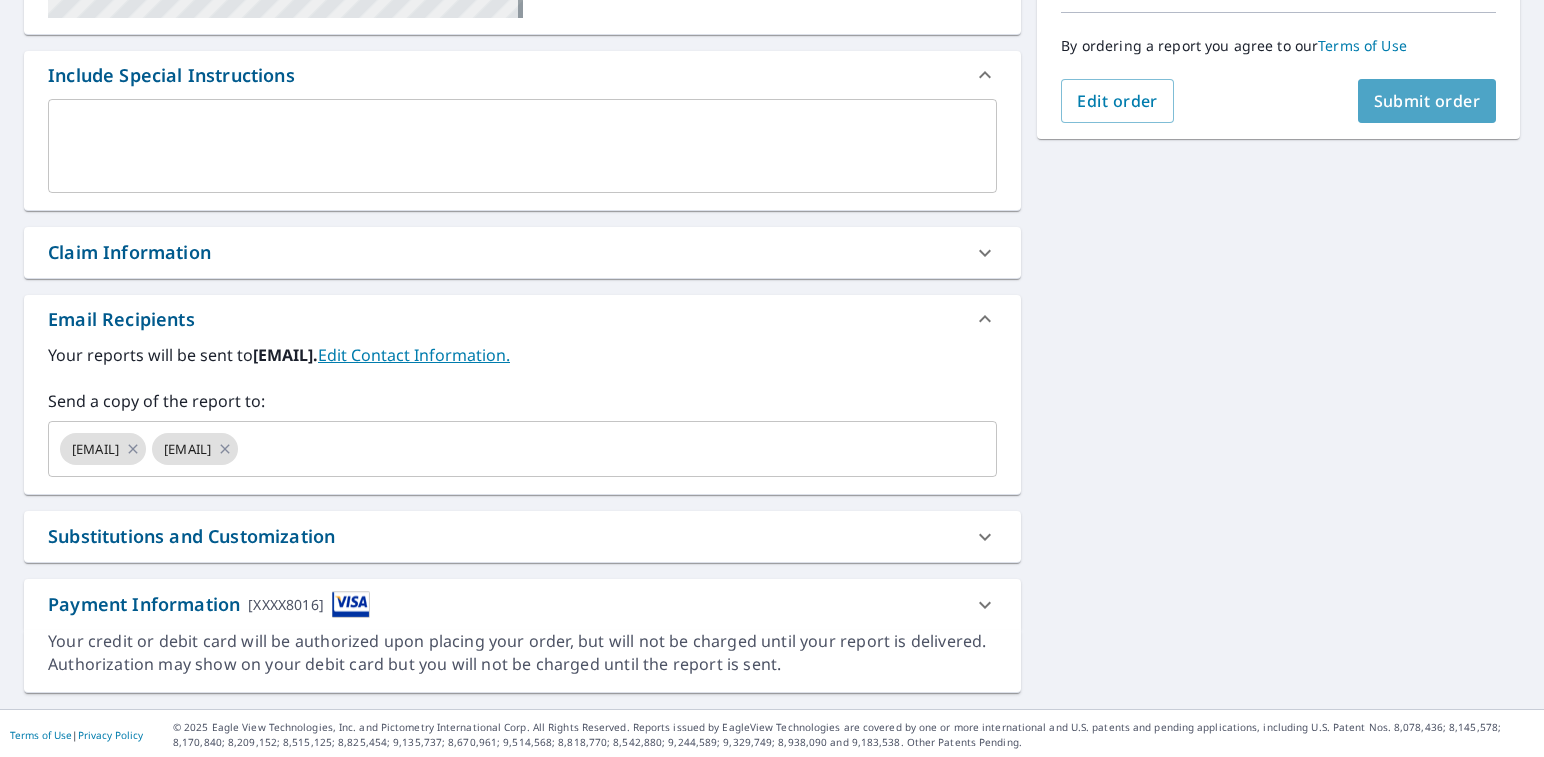 click on "Submit order" at bounding box center [1427, 101] 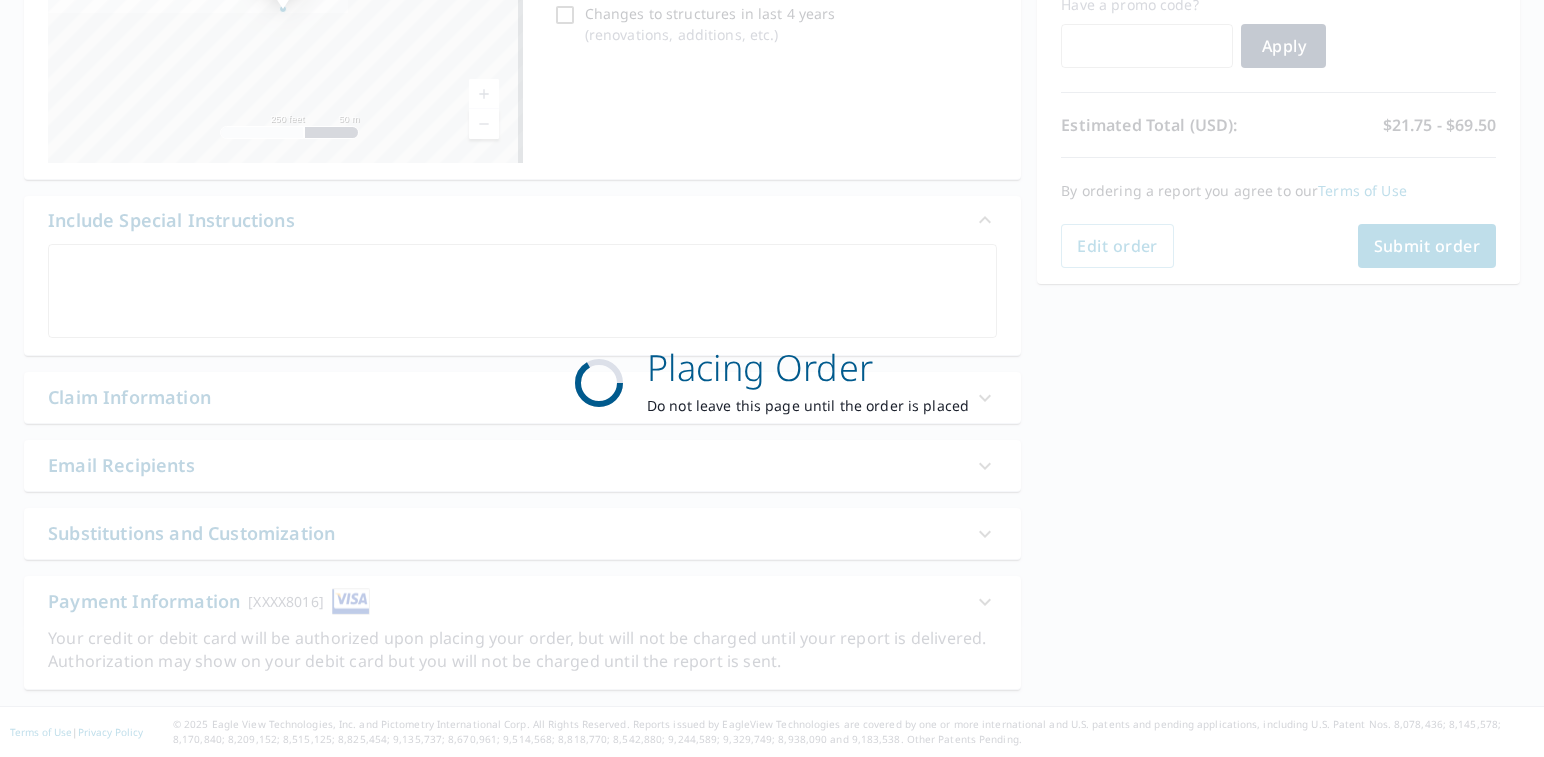 scroll, scrollTop: 351, scrollLeft: 0, axis: vertical 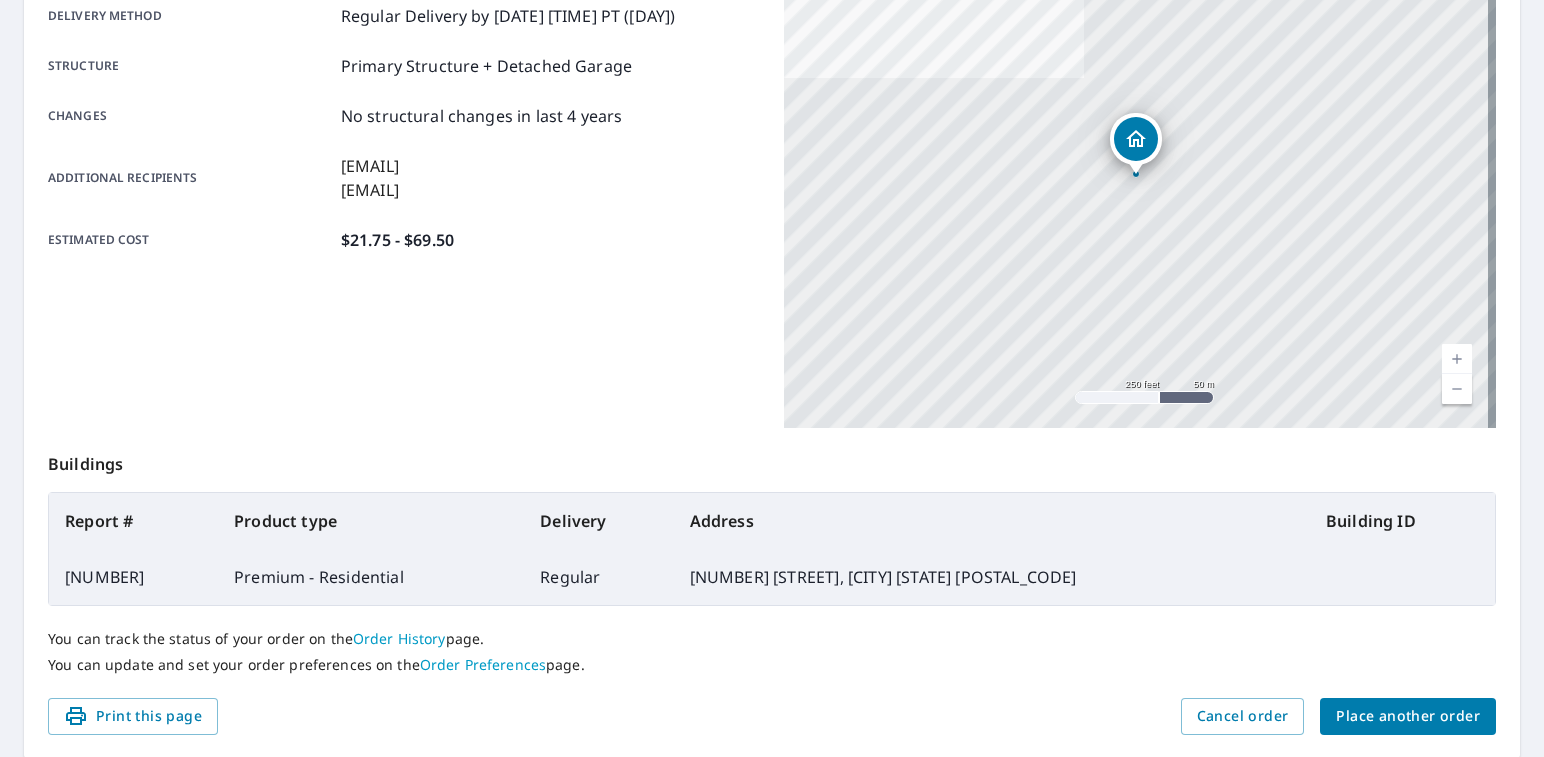 click on "Place another order" at bounding box center [1408, 716] 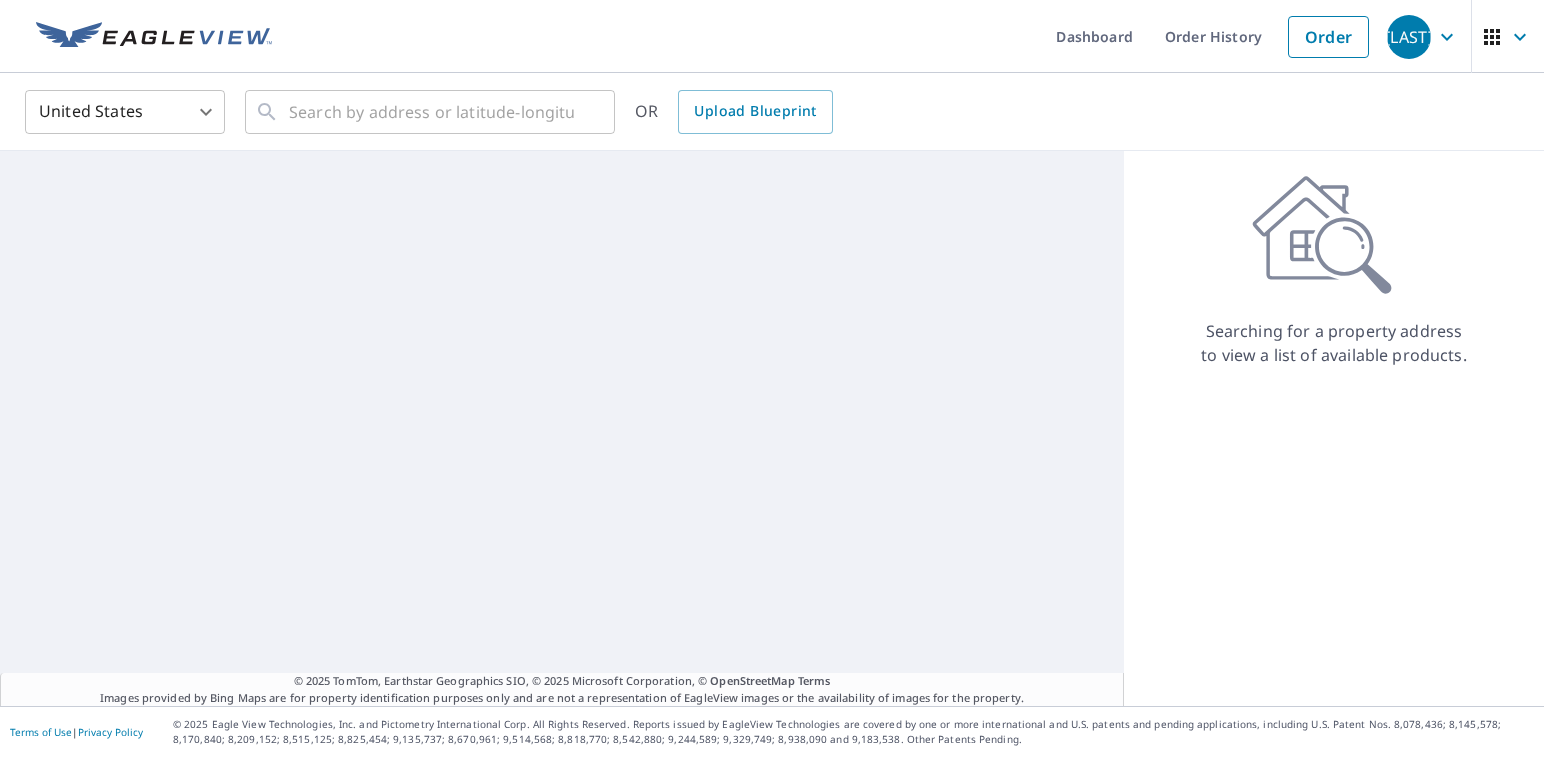scroll, scrollTop: 0, scrollLeft: 0, axis: both 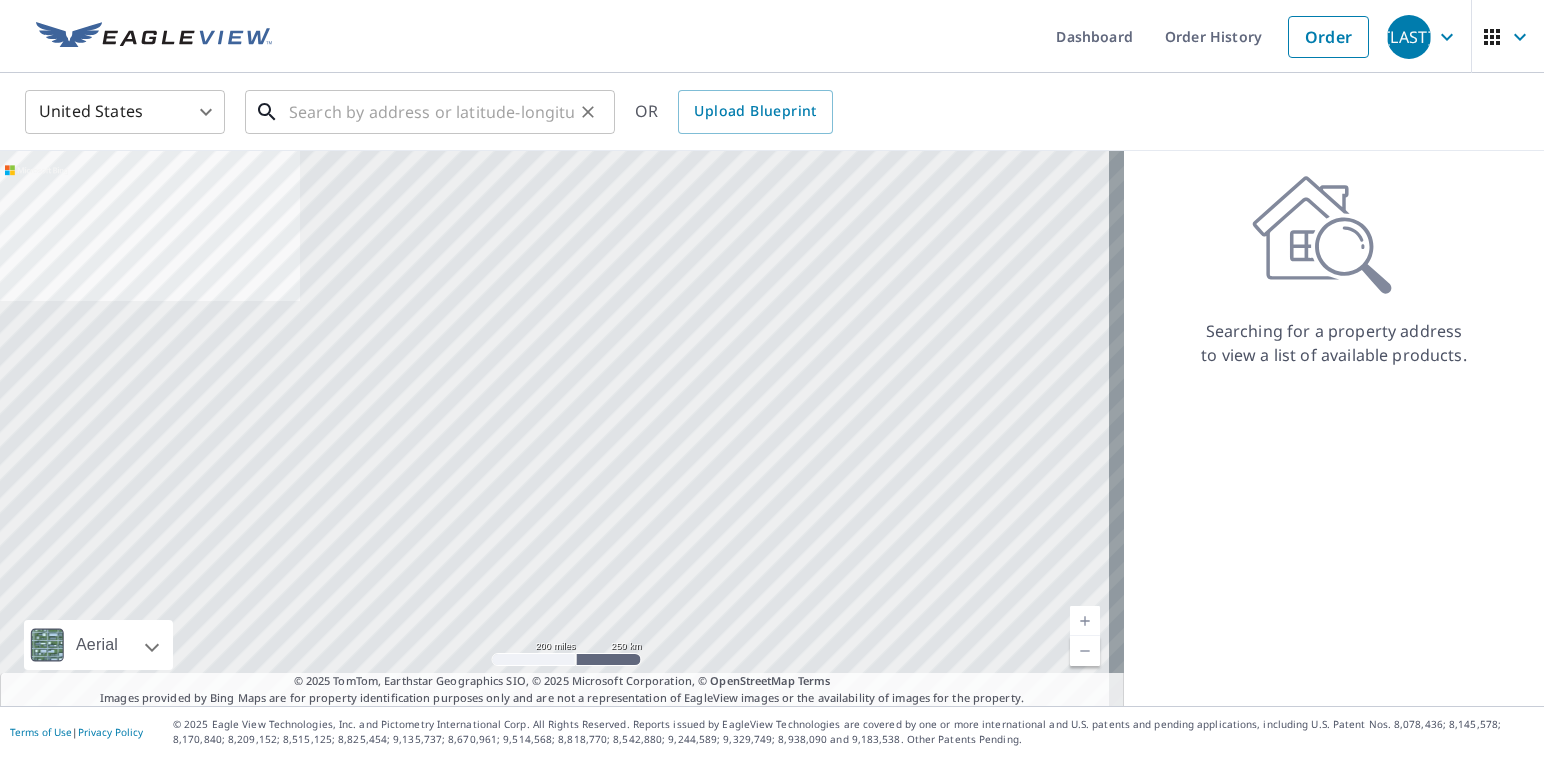 click at bounding box center (431, 112) 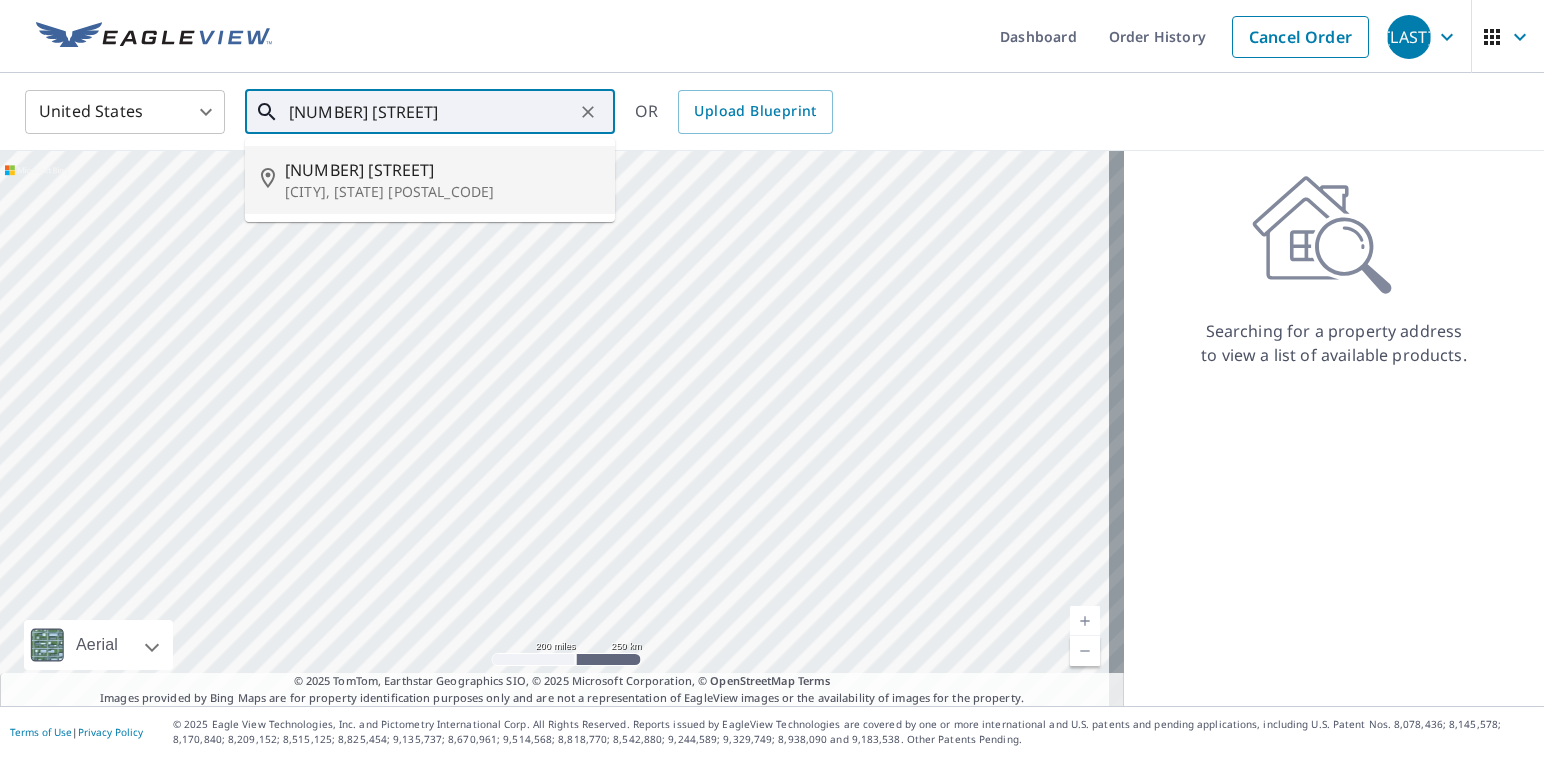 click on "[NUMBER] [STREET]" at bounding box center [442, 170] 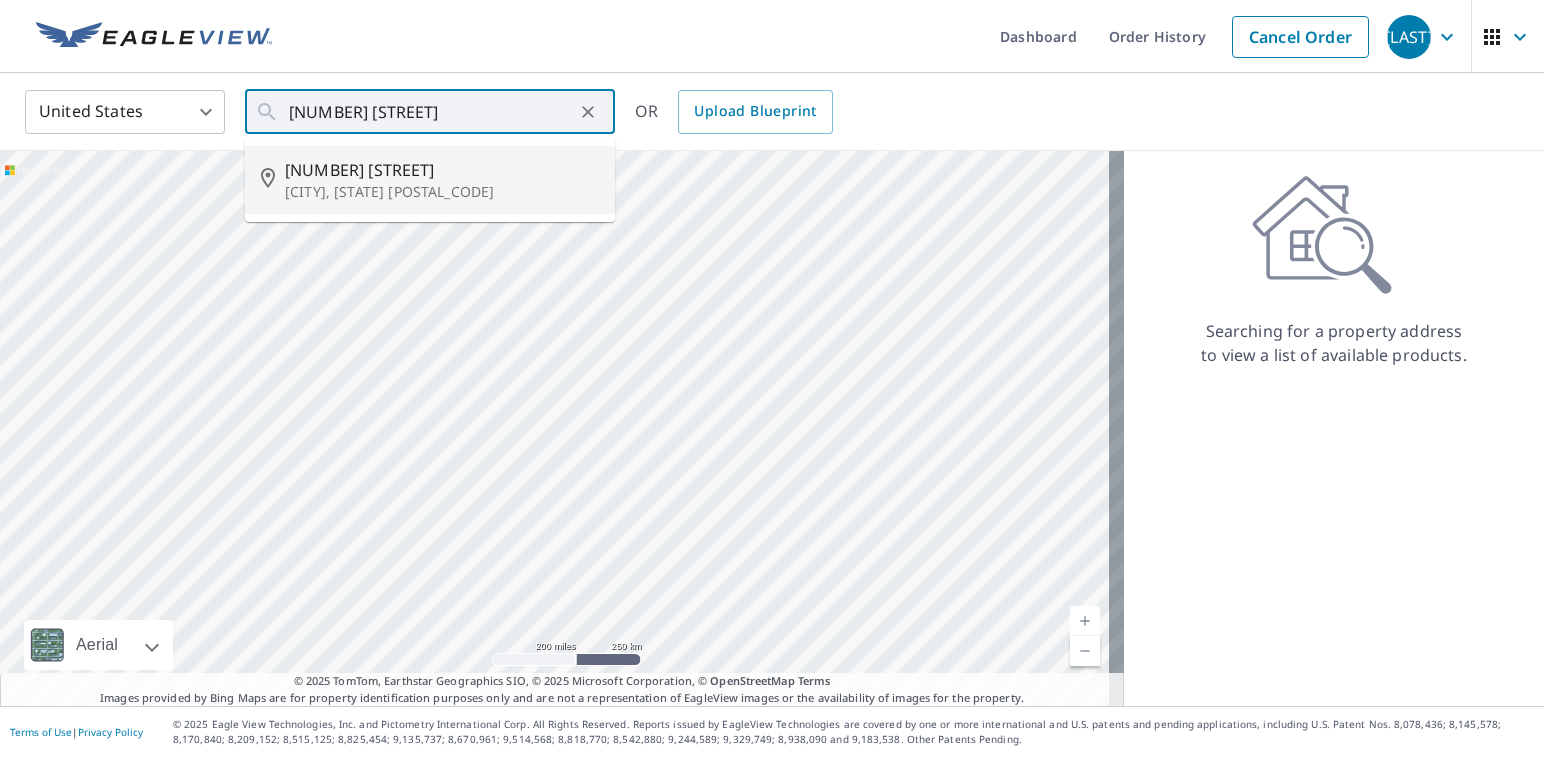 type on "[NUMBER] [STREET], [CITY] [STATE] [POSTAL_CODE]" 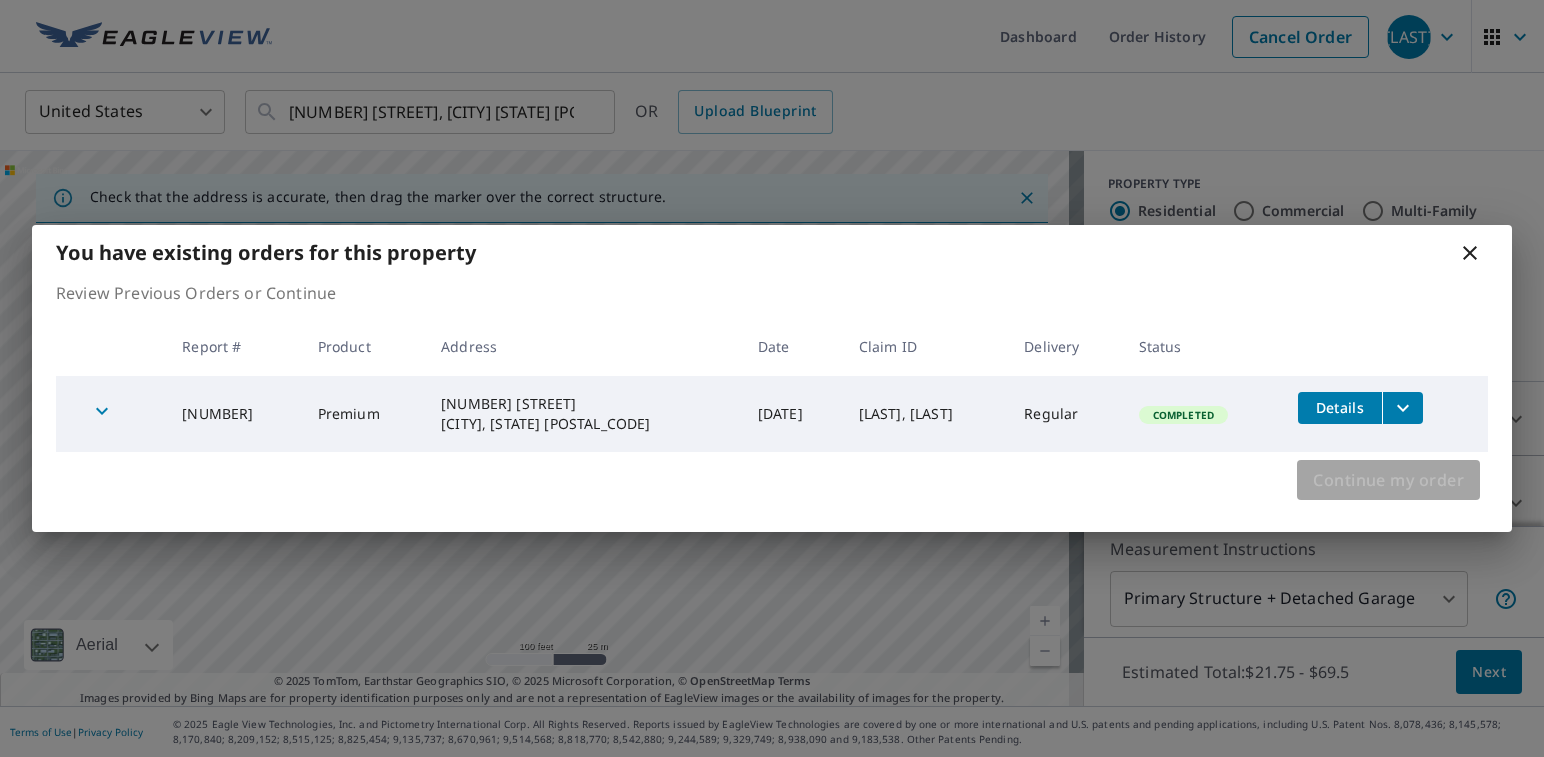 click on "Continue my order" at bounding box center (1388, 480) 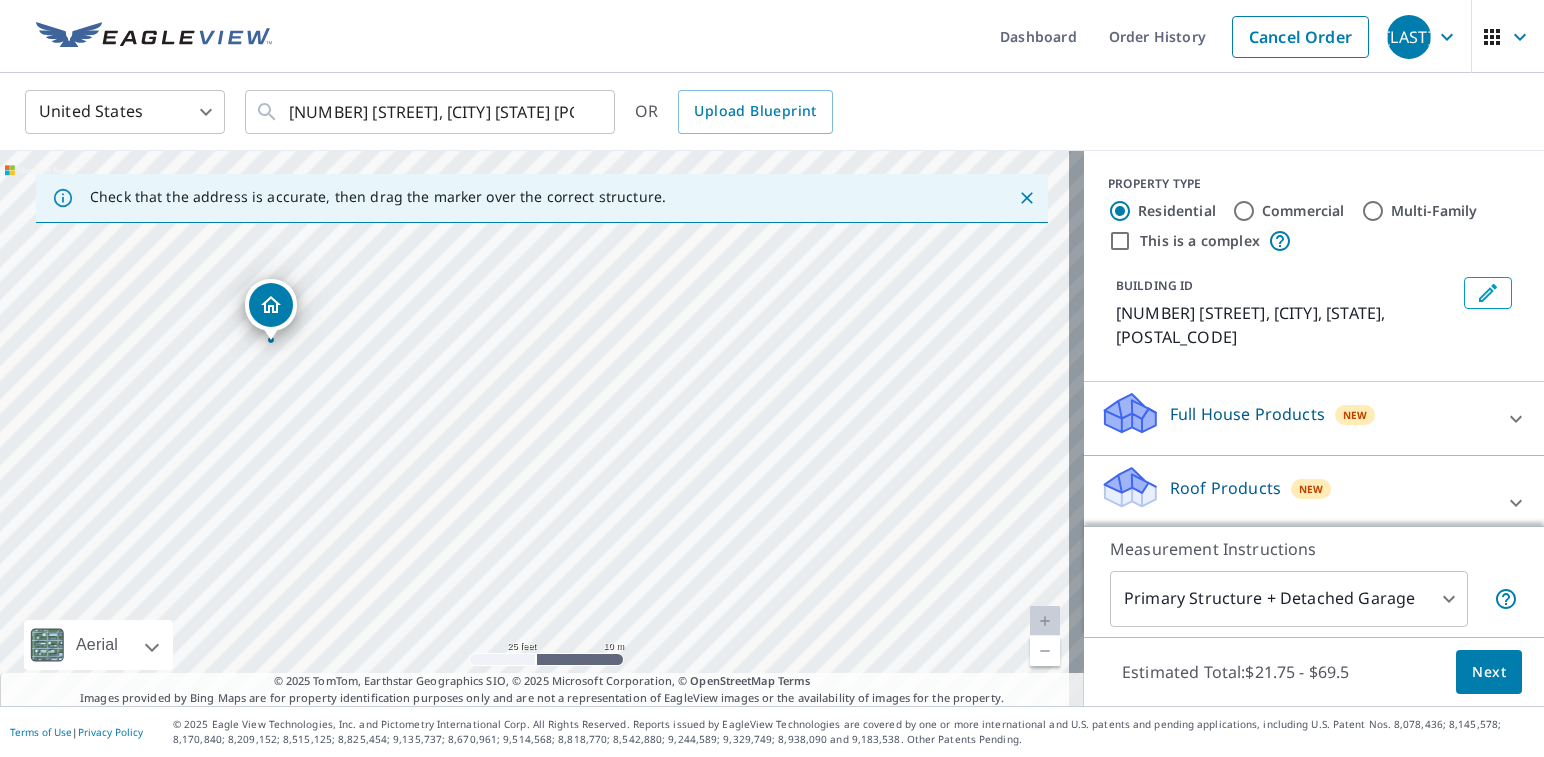 click on "Roof Products" at bounding box center [1225, 488] 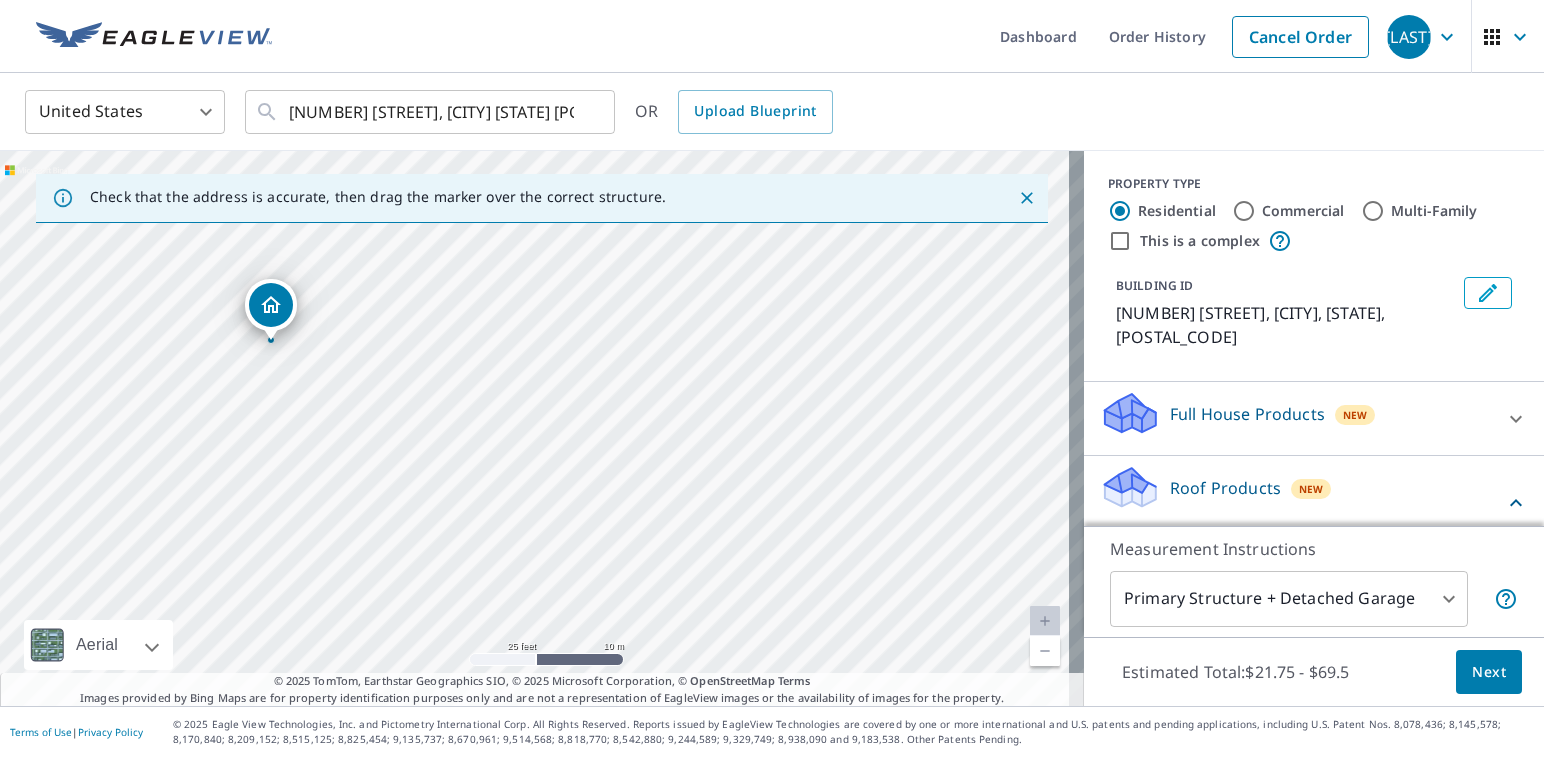 click on "Next" at bounding box center (1489, 672) 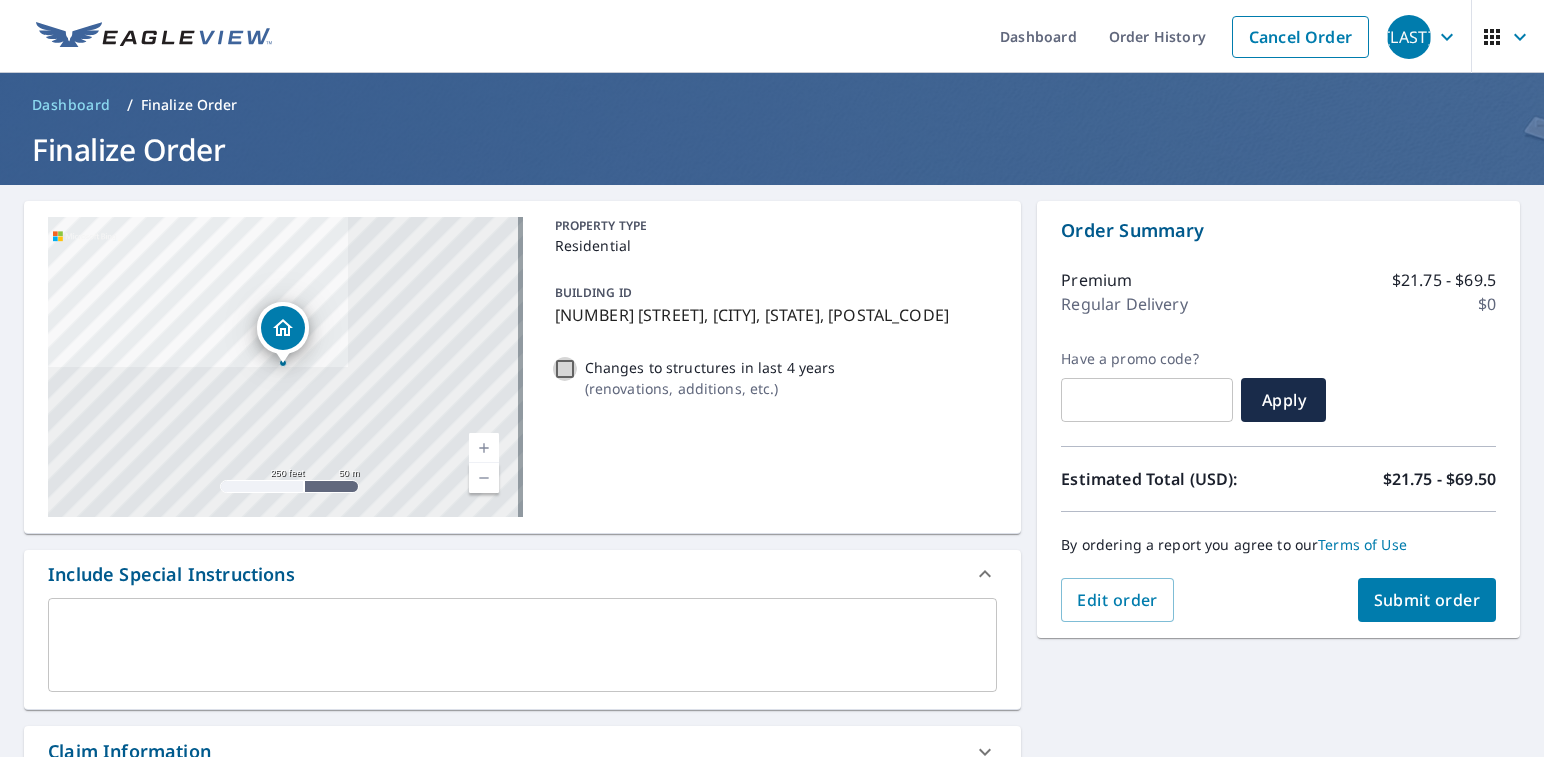 click on "Changes to structures in last 4 years ( renovations, additions, etc. )" at bounding box center (565, 369) 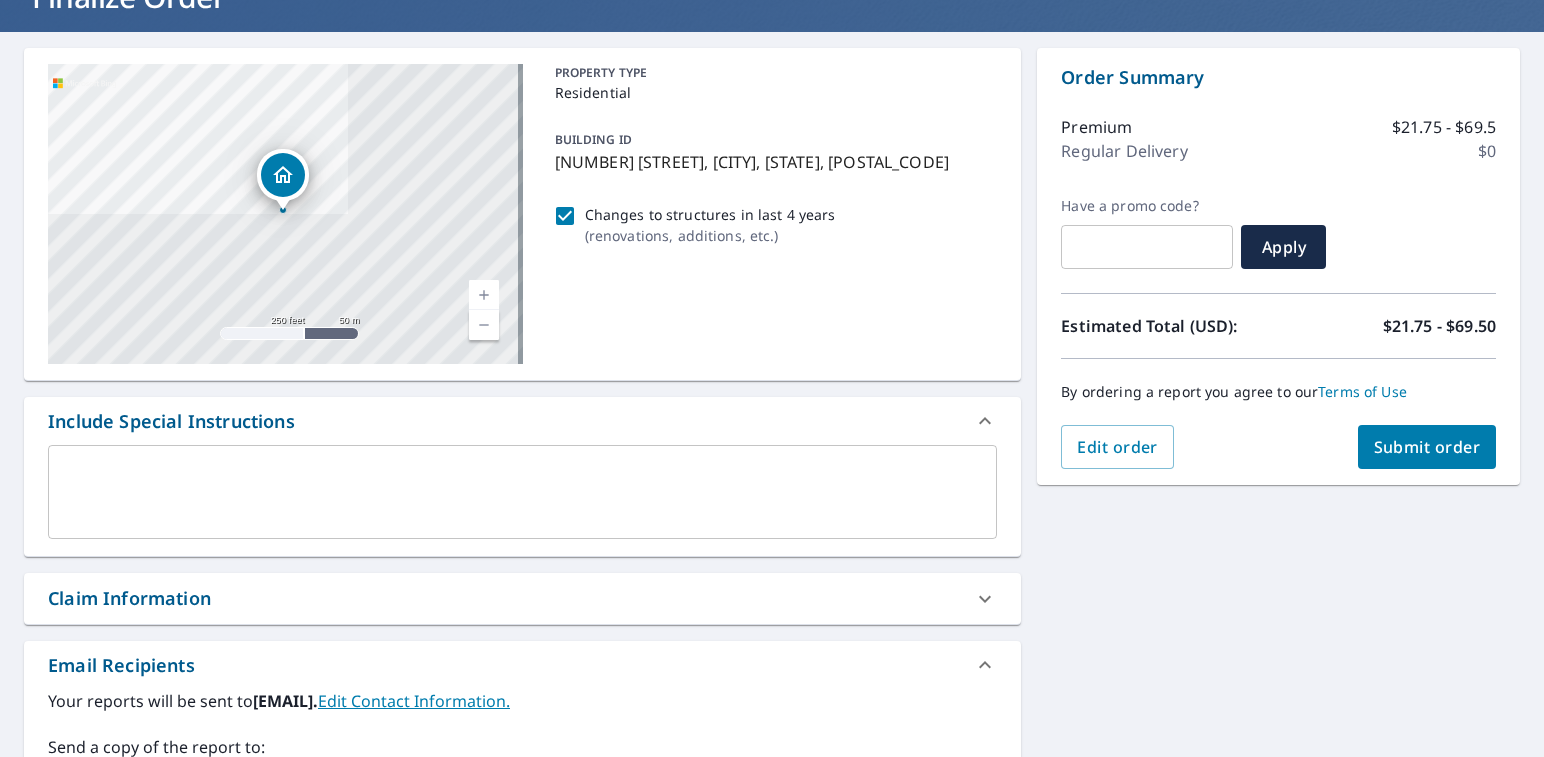 scroll, scrollTop: 300, scrollLeft: 0, axis: vertical 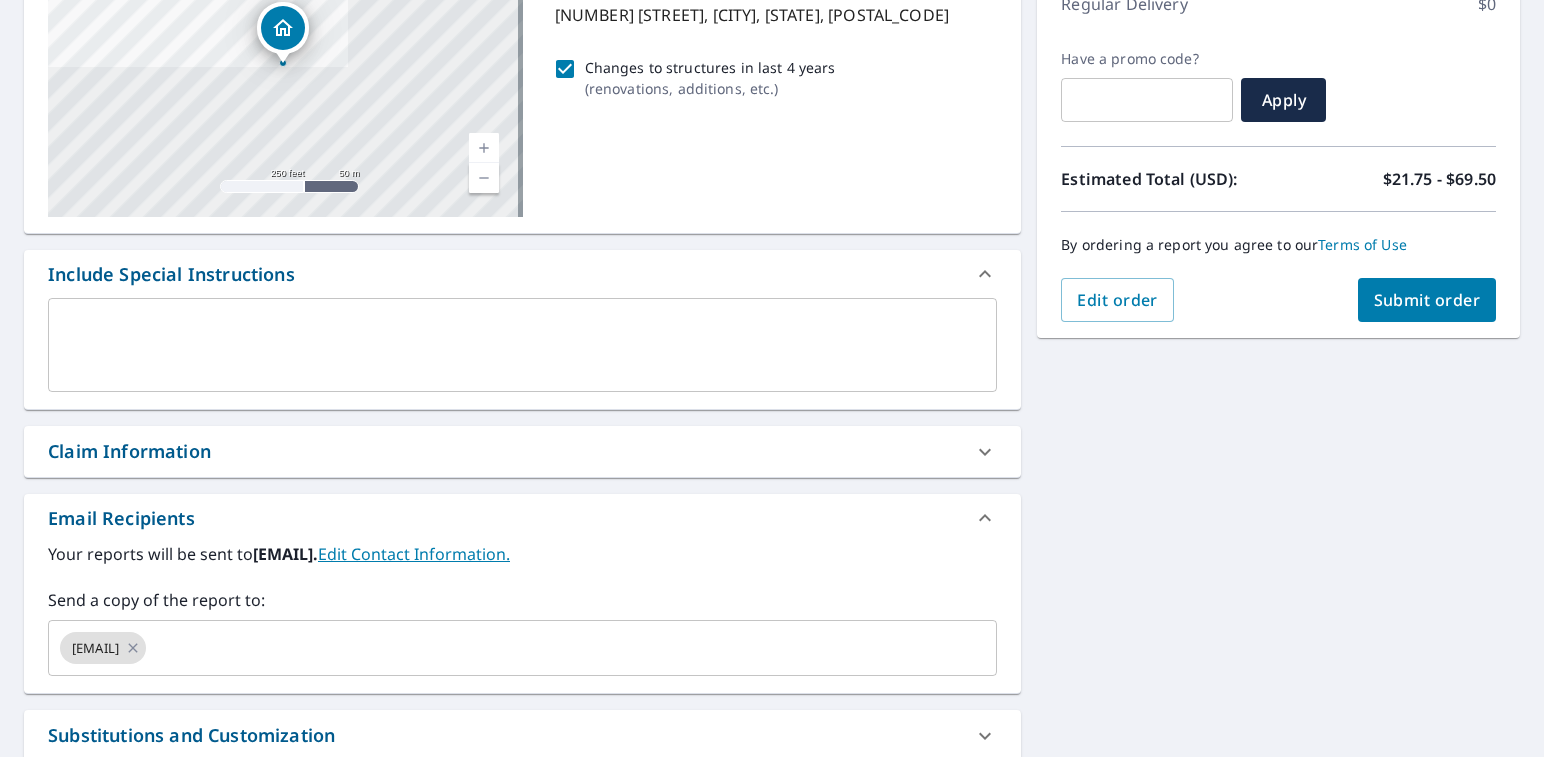 click on "Claim Information" at bounding box center (504, 451) 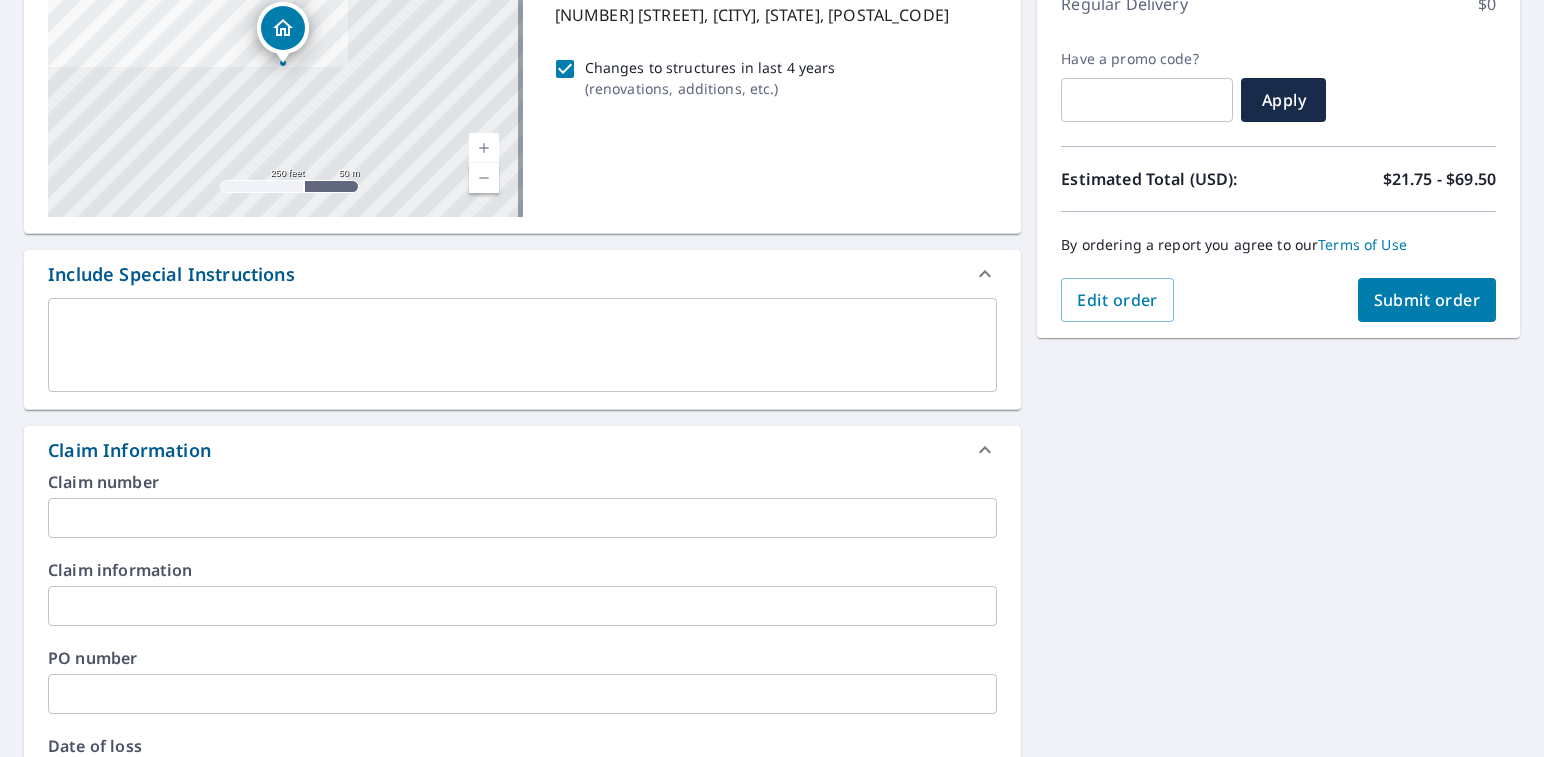 click at bounding box center (522, 518) 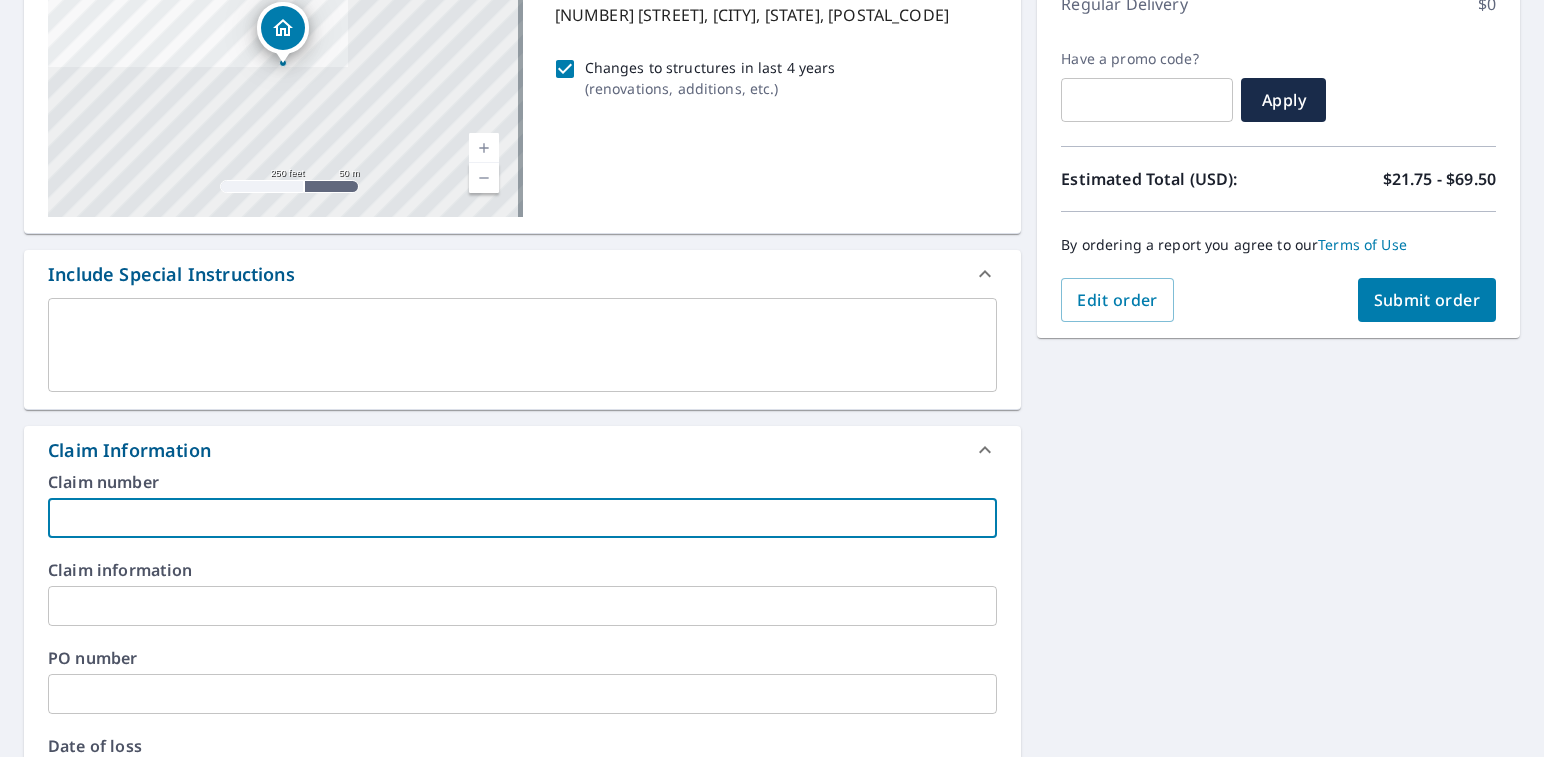 type on "S" 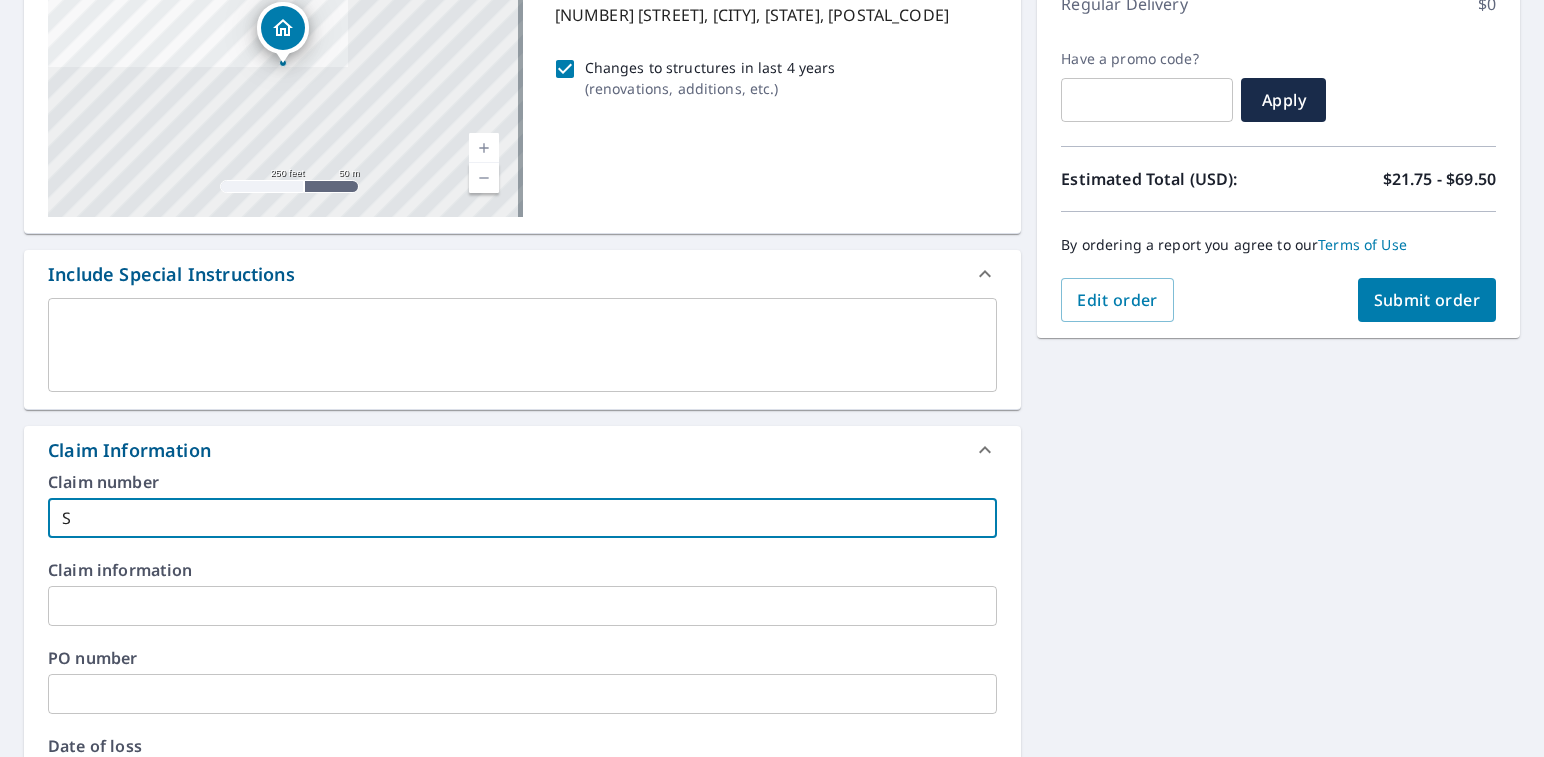 type on "[LAST]" 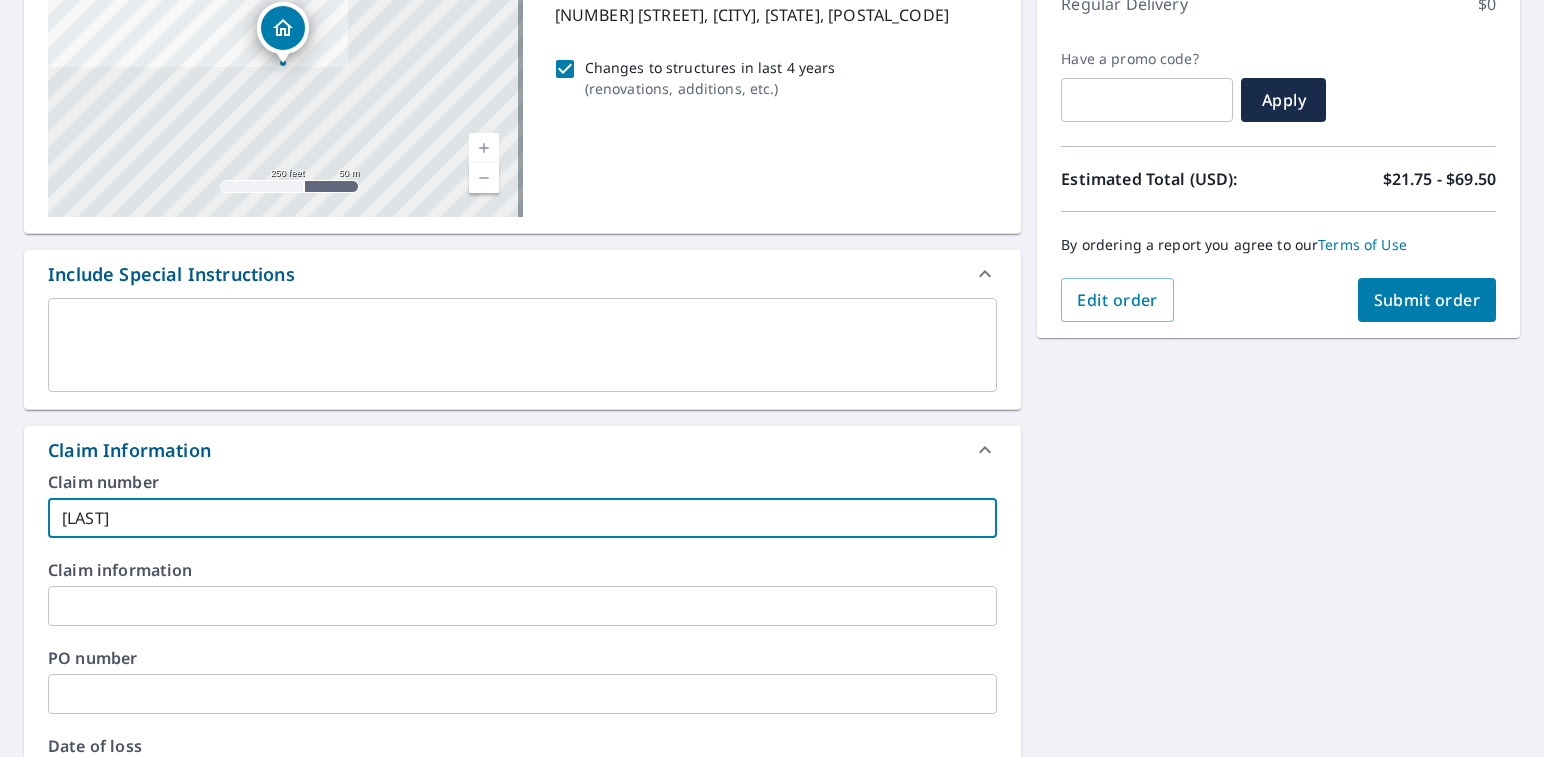 type on "[LAST]" 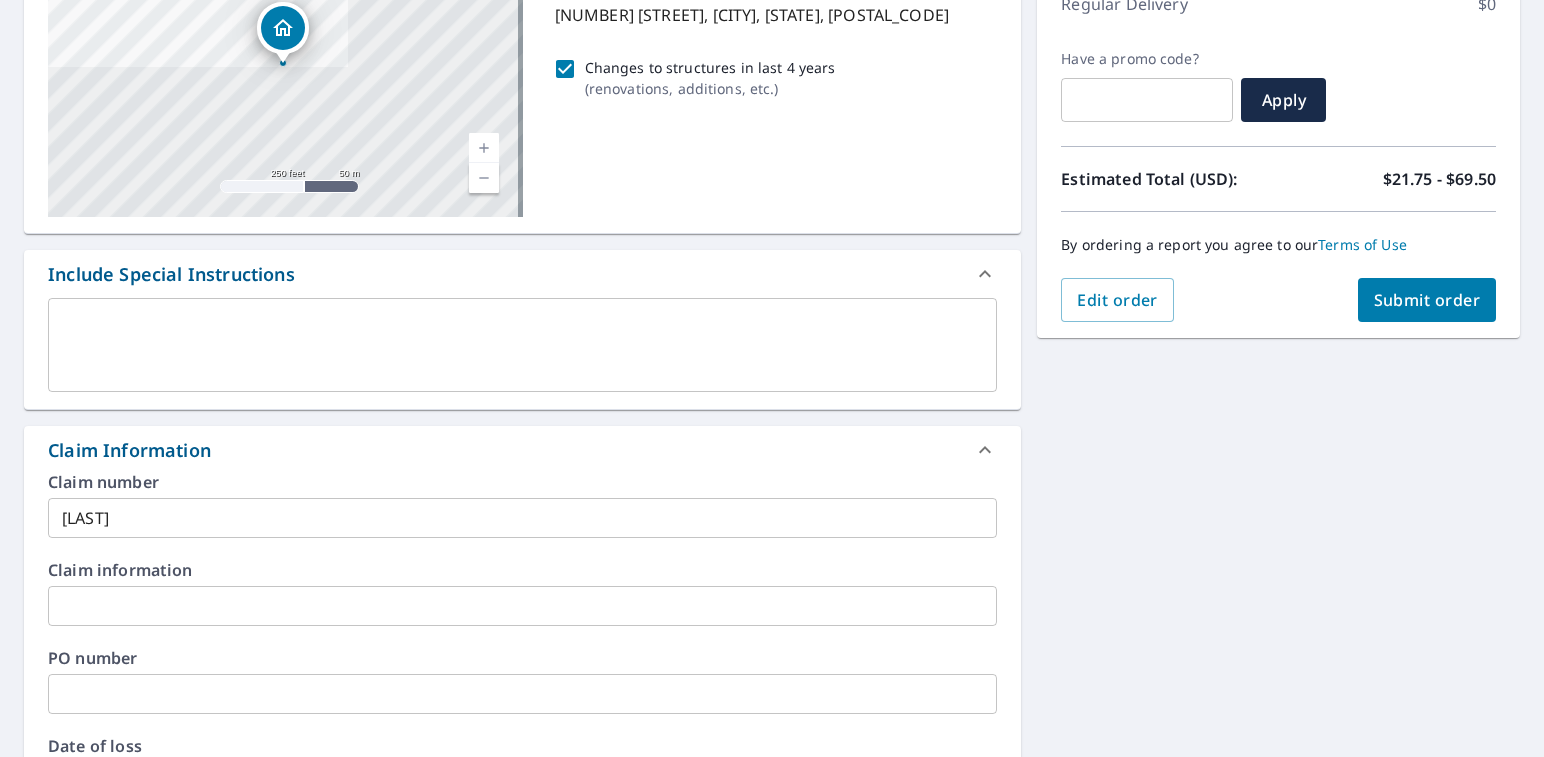 click on "Claim Information" at bounding box center [504, 450] 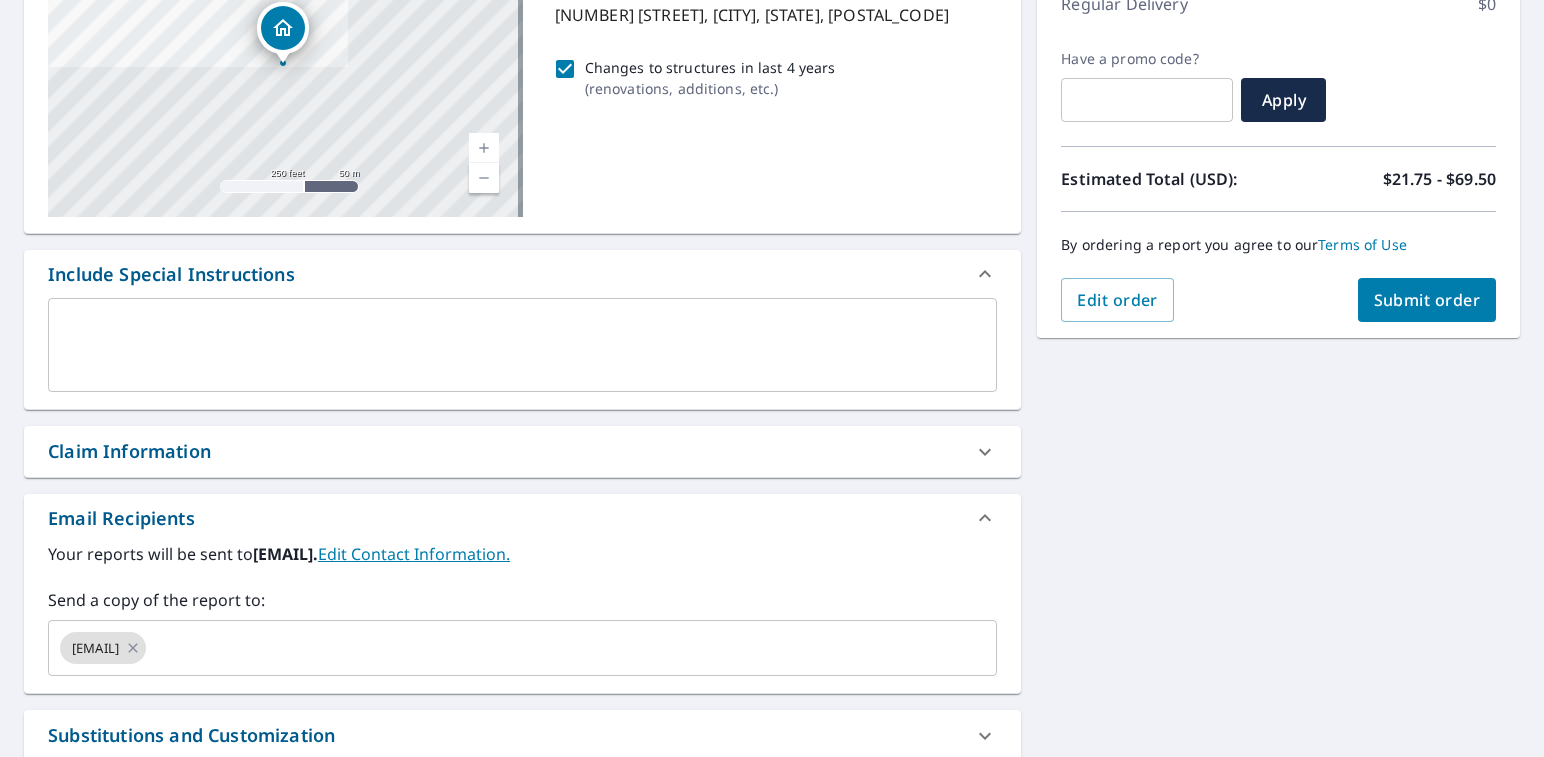 scroll, scrollTop: 499, scrollLeft: 0, axis: vertical 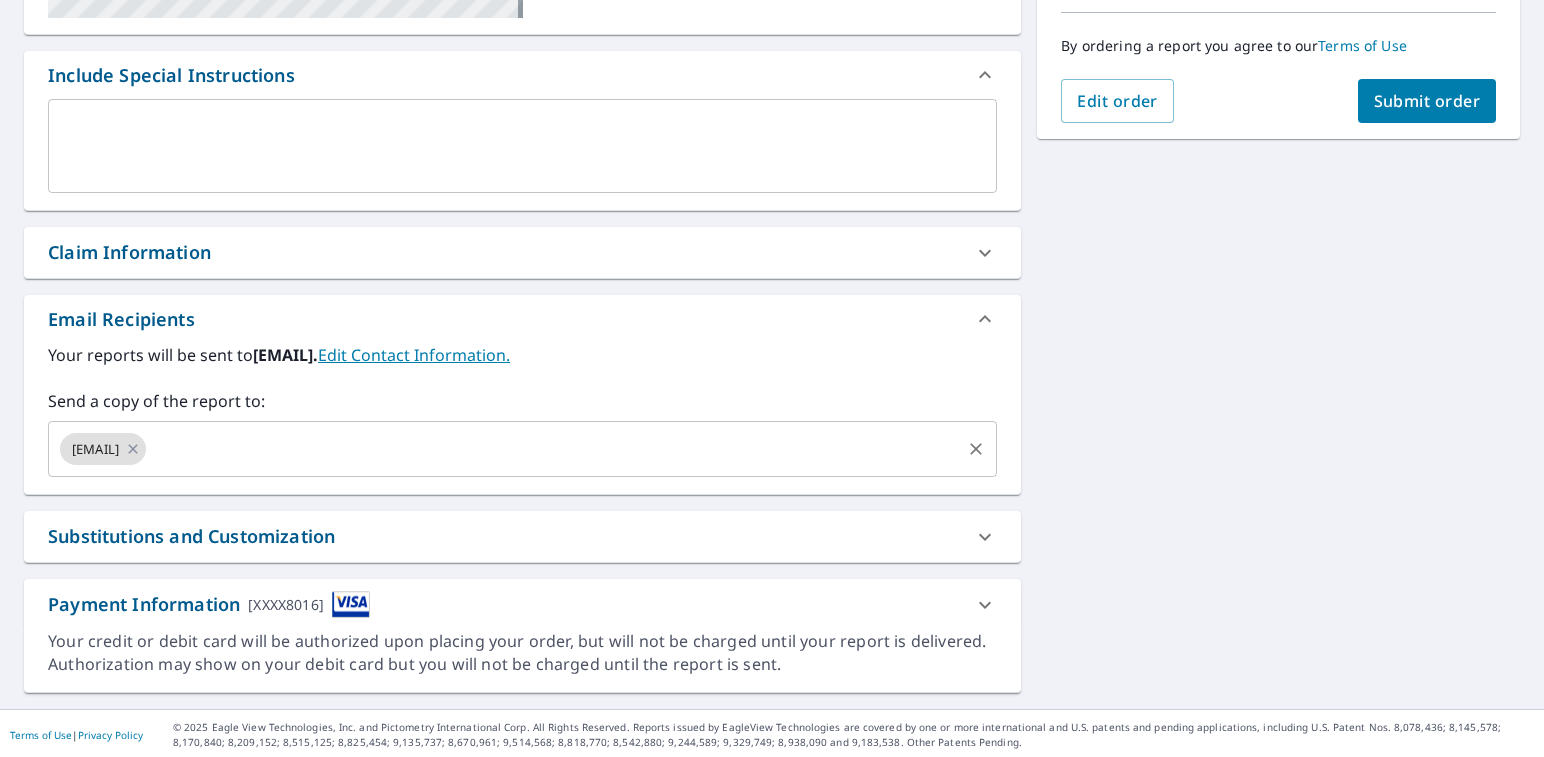 click at bounding box center (553, 449) 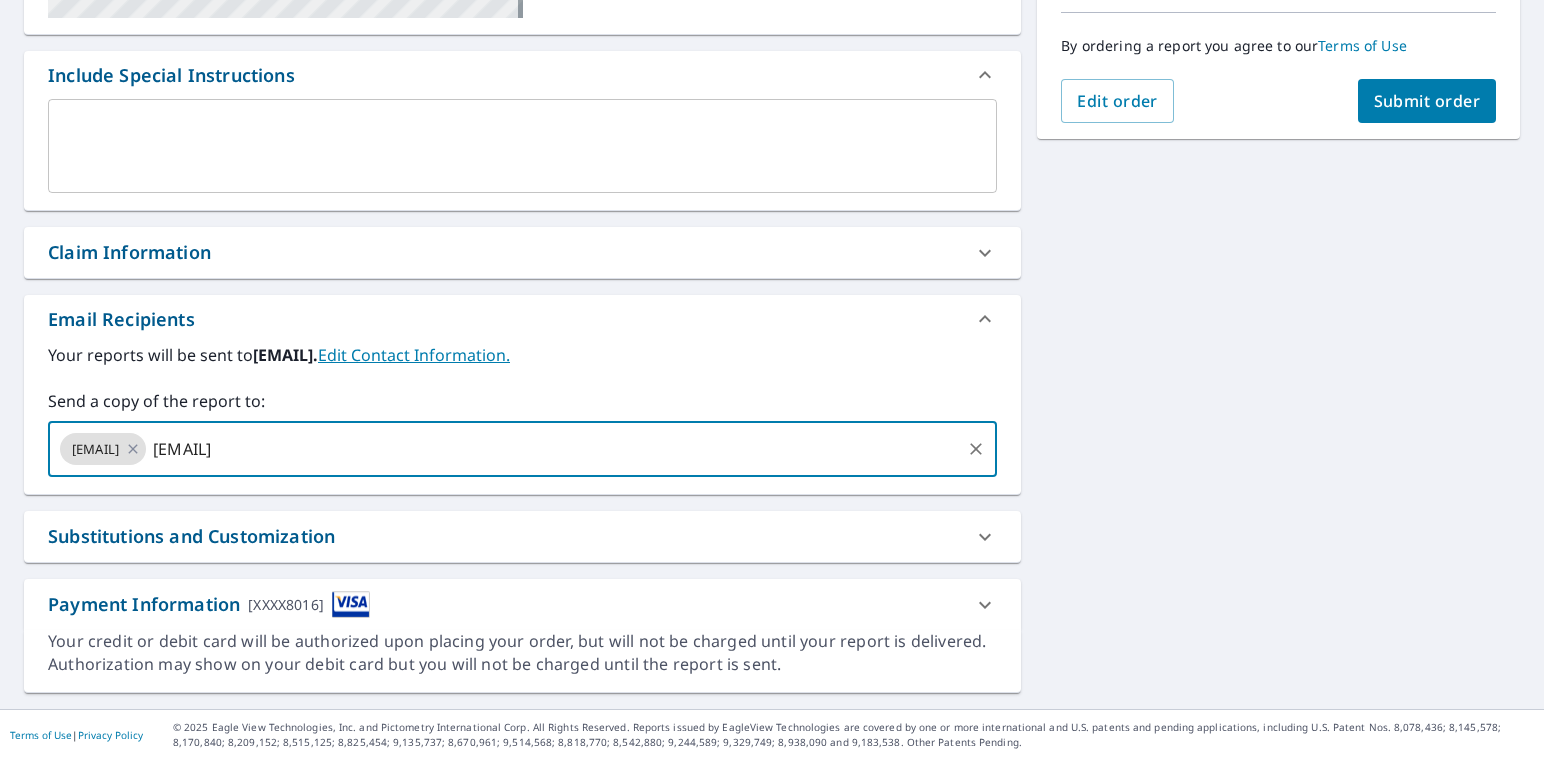 type on "[EMAIL]" 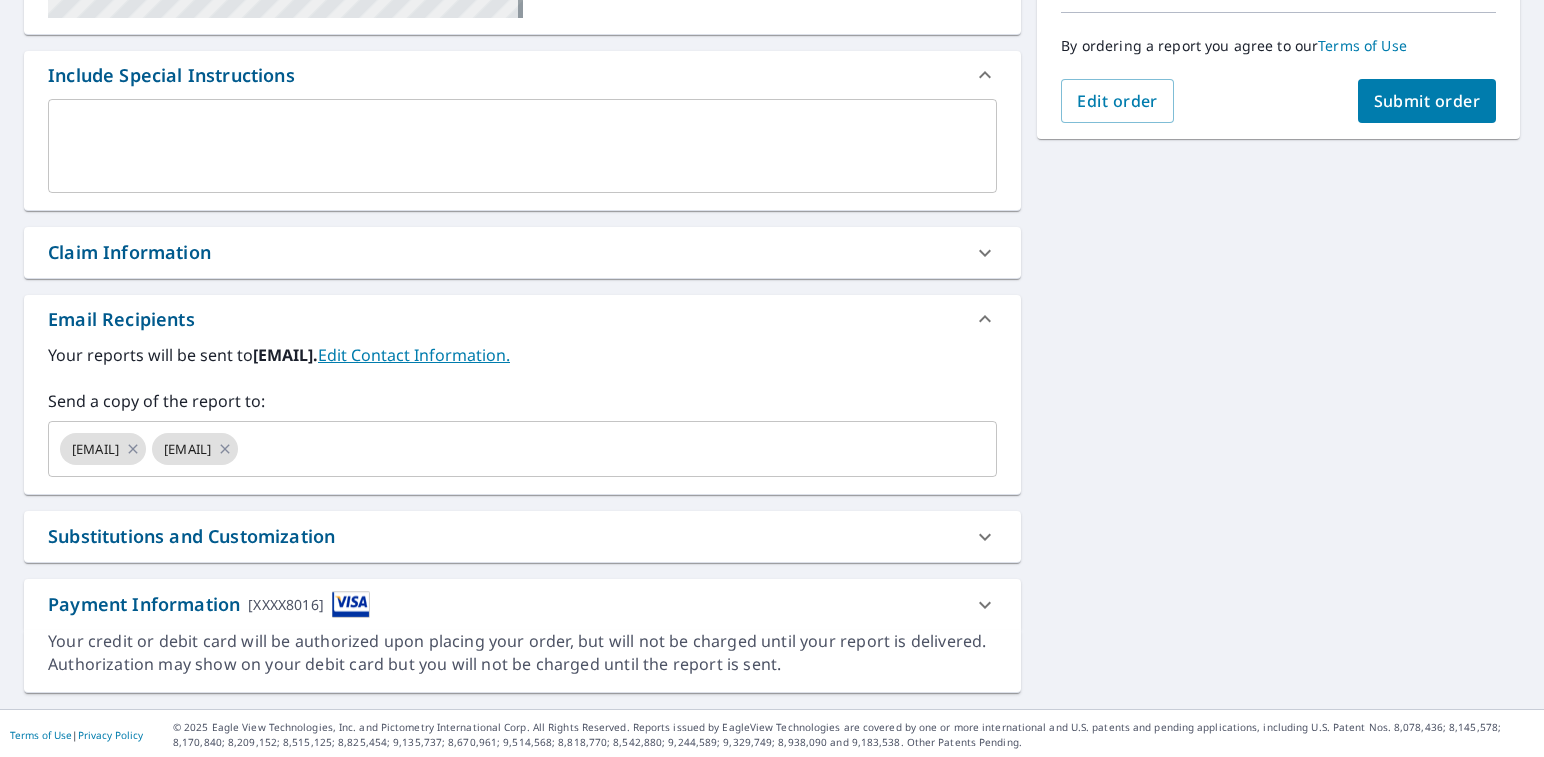 click on "[NUMBER] [STREET] [CITY], [STATE] [POSTAL_CODE] Aerial Road A standard road map Aerial A detailed look from above Labels Labels 250 feet 50 m © 2025 TomTom, © Vexcel Imaging, © 2025 Microsoft Corporation,  © OpenStreetMap Terms PROPERTY TYPE Residential BUILDING ID [NUMBER] [STREET], [CITY], [STATE], [POSTAL_CODE] Changes to structures in last 4 years ( renovations, additions, etc. ) Include Special Instructions x ​ Claim Information Claim number [LAST] ​ Claim information ​ PO number ​ Date of loss ​ Cat ID ​ Email Recipients Your reports will be sent to  [EMAIL].  Edit Contact Information. Send a copy of the report to: [EMAIL] [EMAIL] ​ Substitutions and Customization Roof measurement report substitutions If a Premium Report is unavailable send me an Extended Coverage 3D Report: Yes No Ask If an Extended Coverage 3D Report is unavailable send me an Extended Coverage 2D Report: Yes No Ask Yes No Ask Additional Report Formats DXF RXF XML Show options" at bounding box center [772, 197] 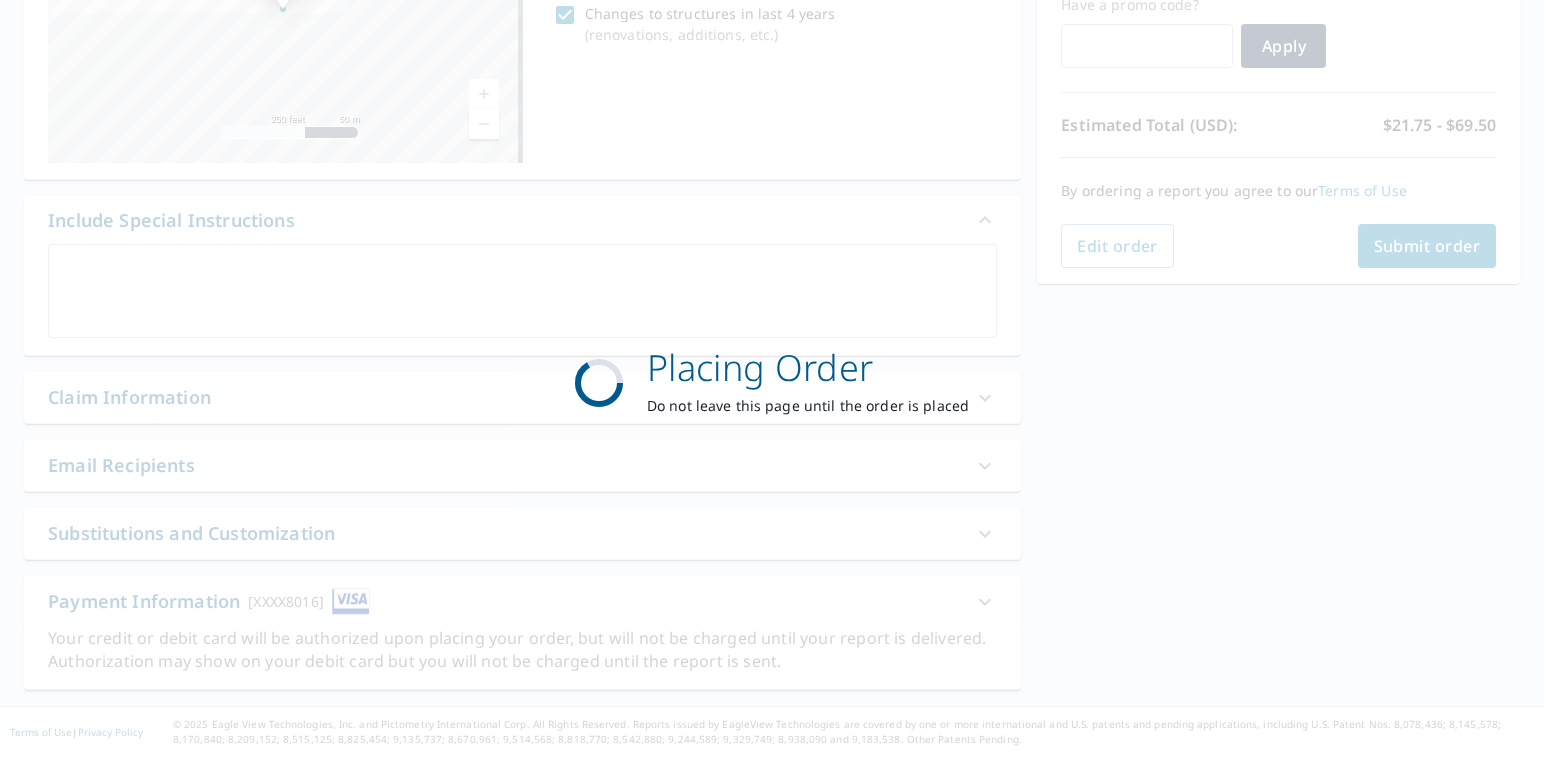 checkbox on "true" 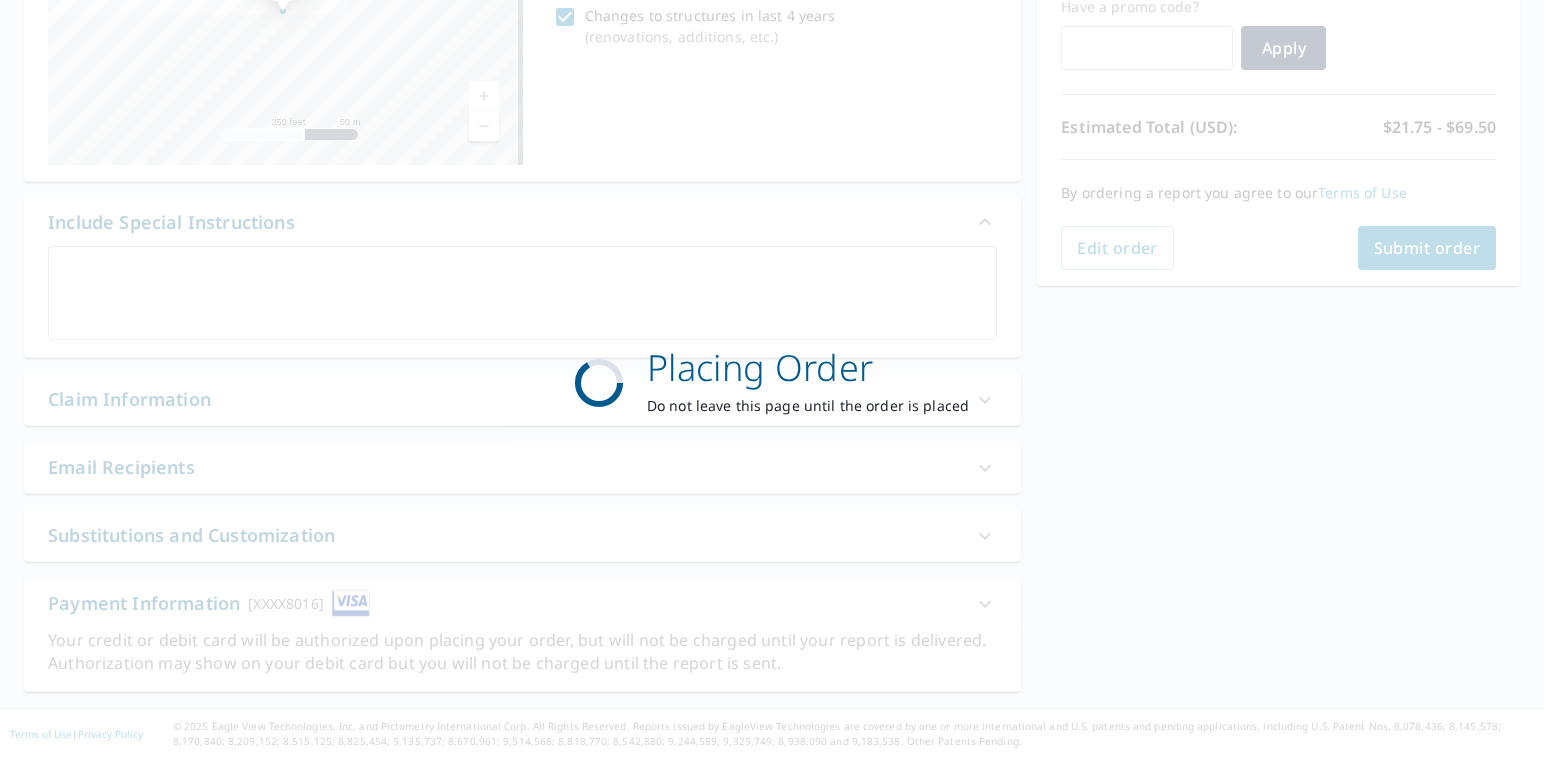 scroll, scrollTop: 351, scrollLeft: 0, axis: vertical 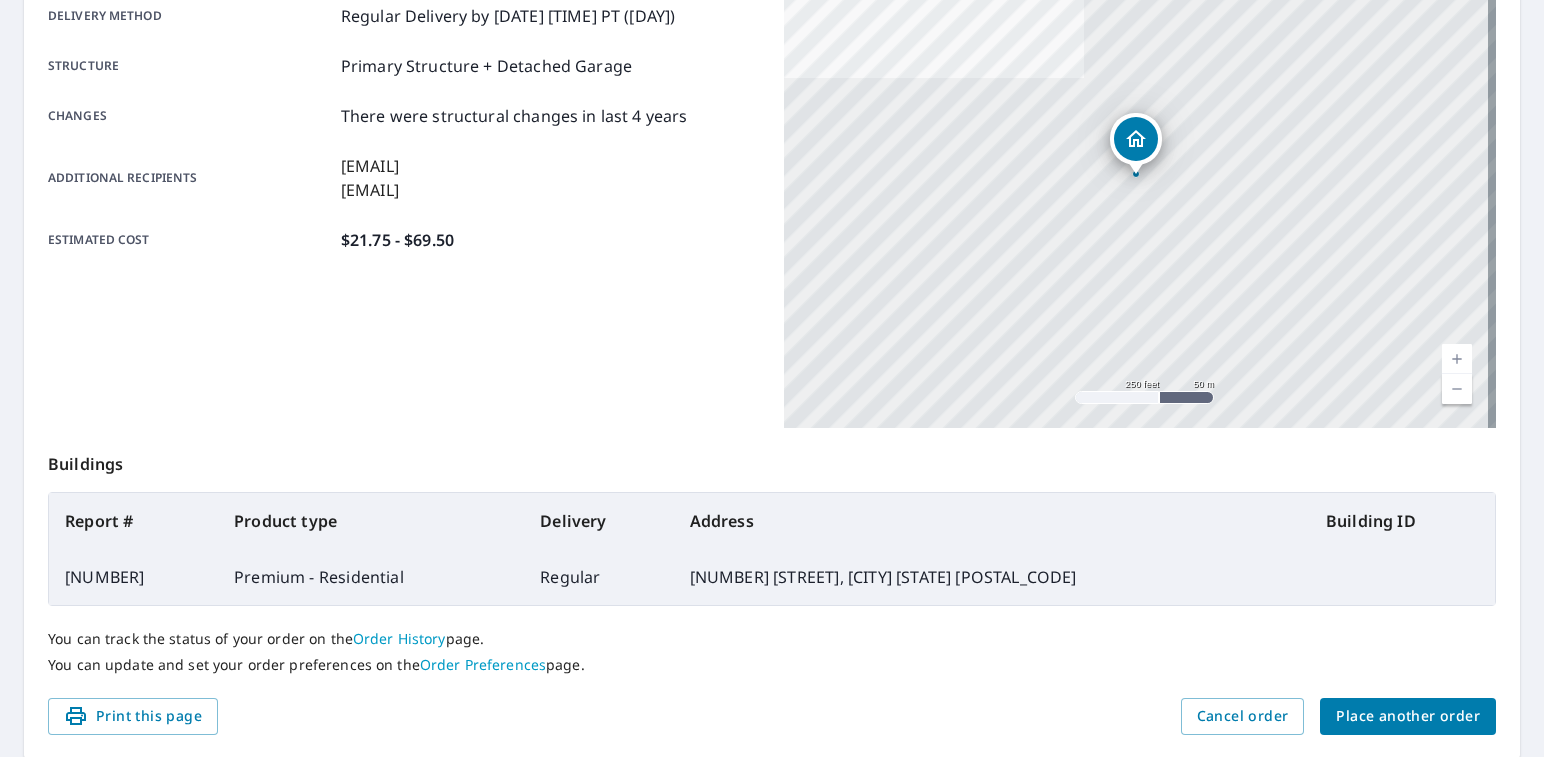 click on "Place another order" at bounding box center [1408, 716] 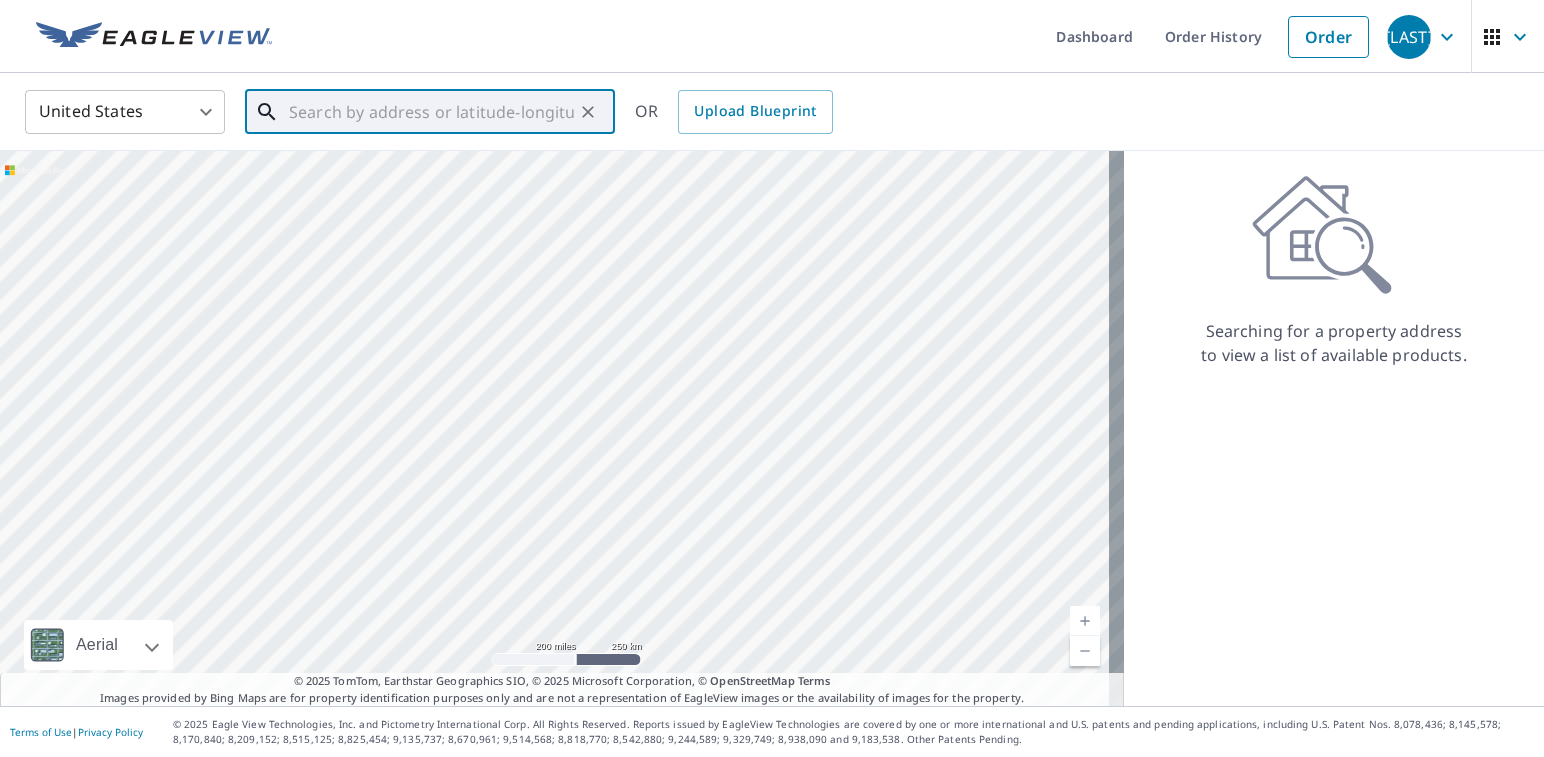 click at bounding box center [431, 112] 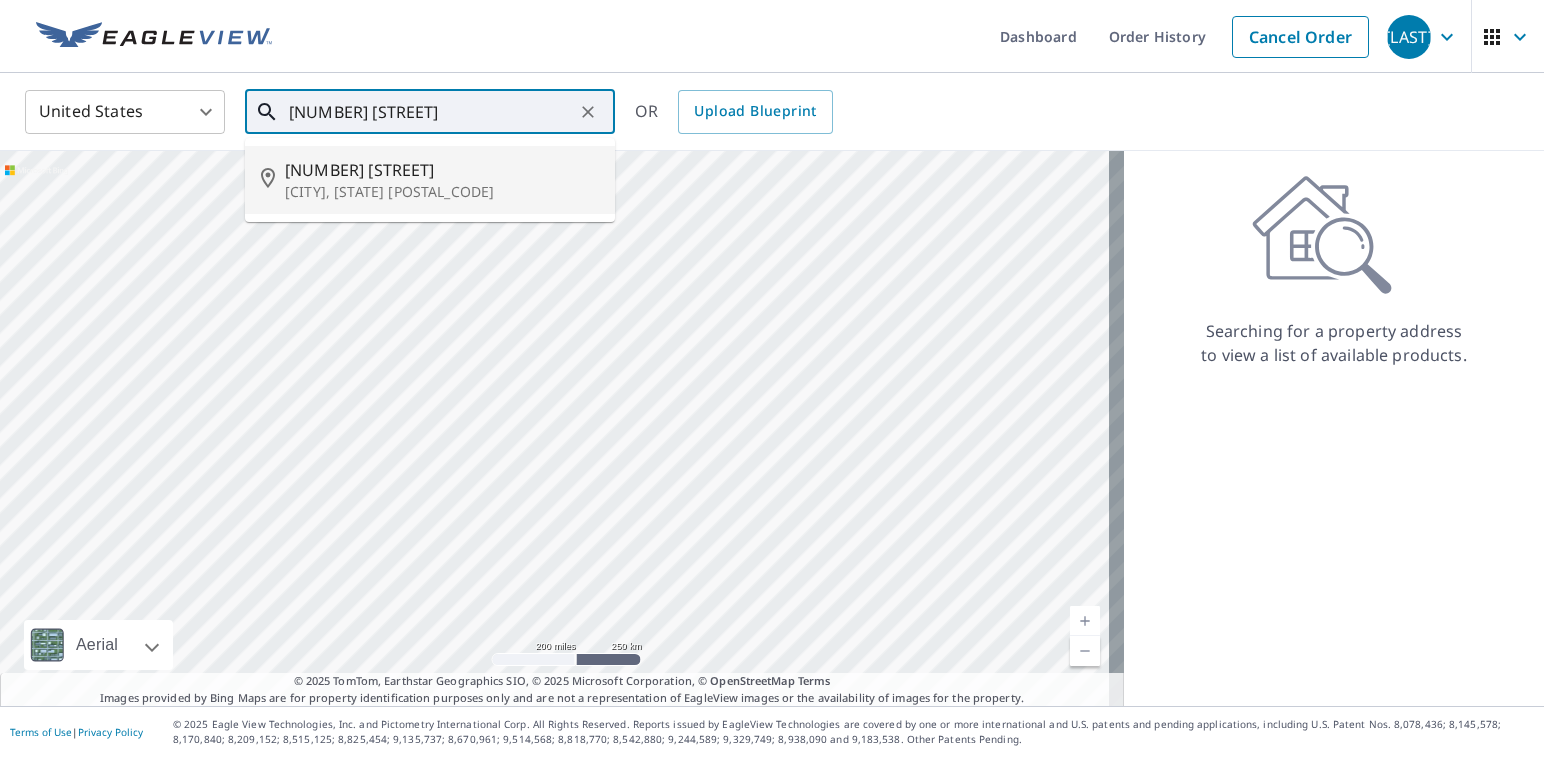 click on "[NUMBER] [STREET]" at bounding box center [442, 170] 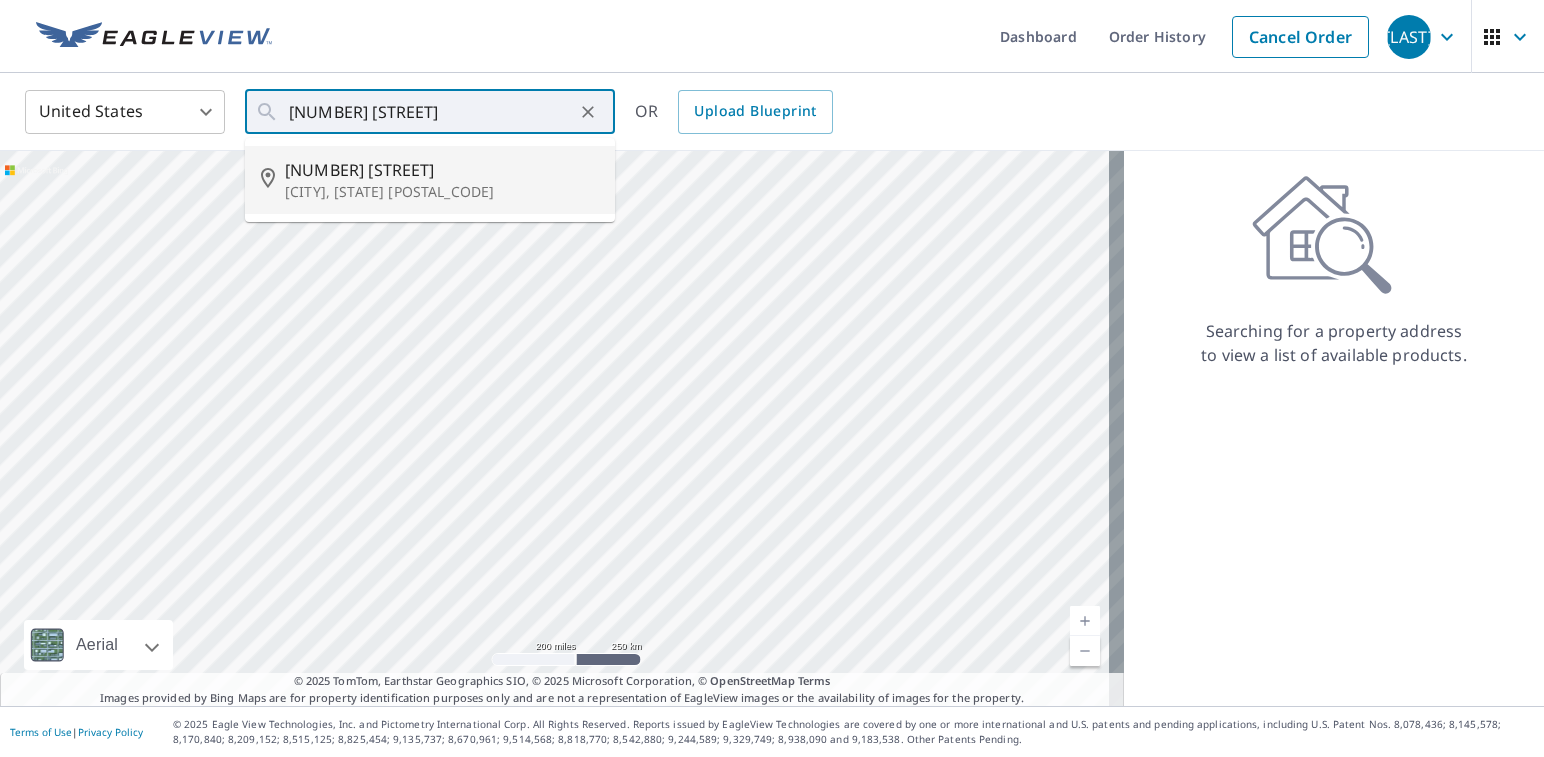 type on "[NUMBER] [STREET], [CITY], [STATE] [POSTAL_CODE]" 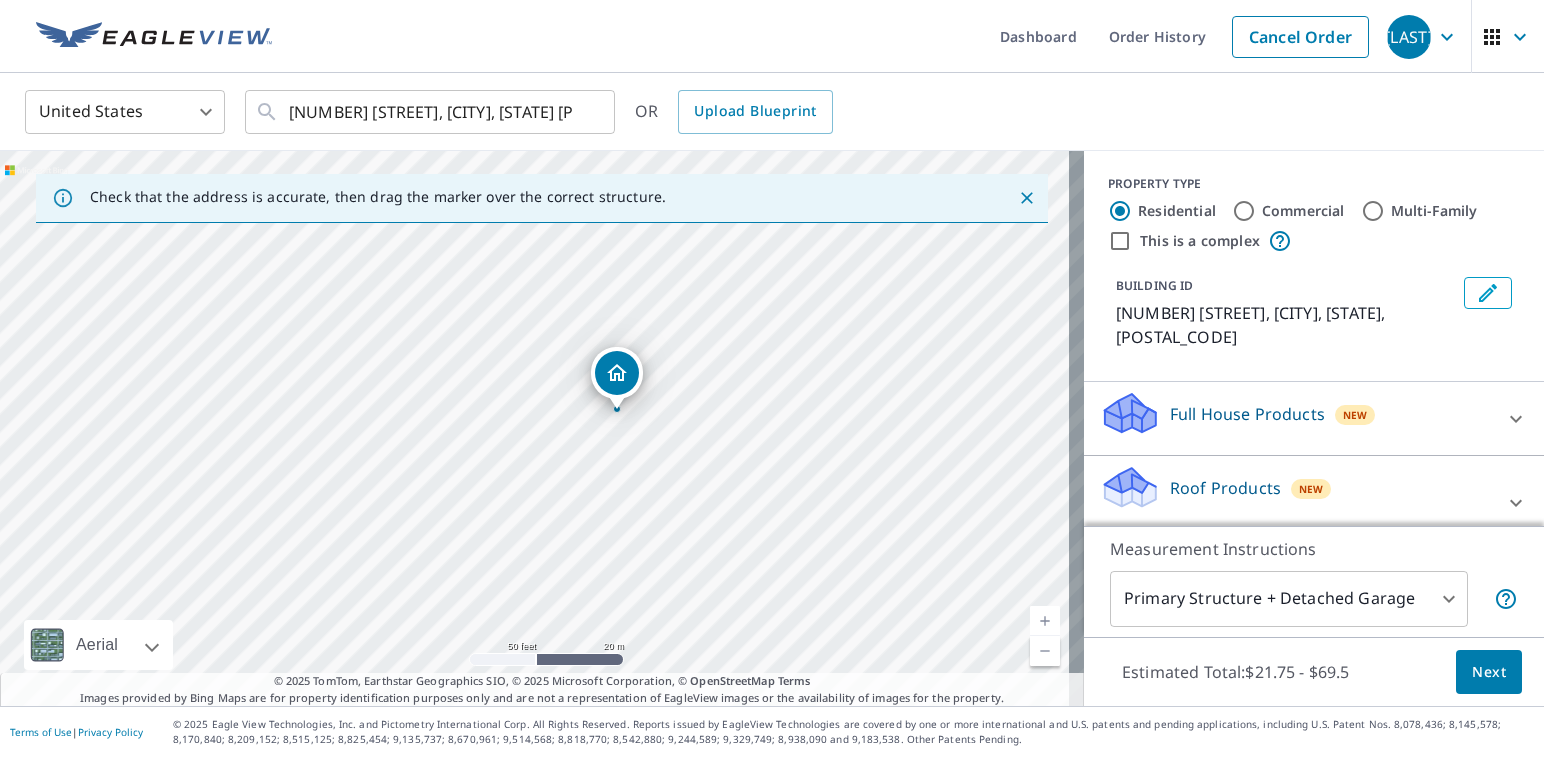click on "Roof Products" at bounding box center [1225, 488] 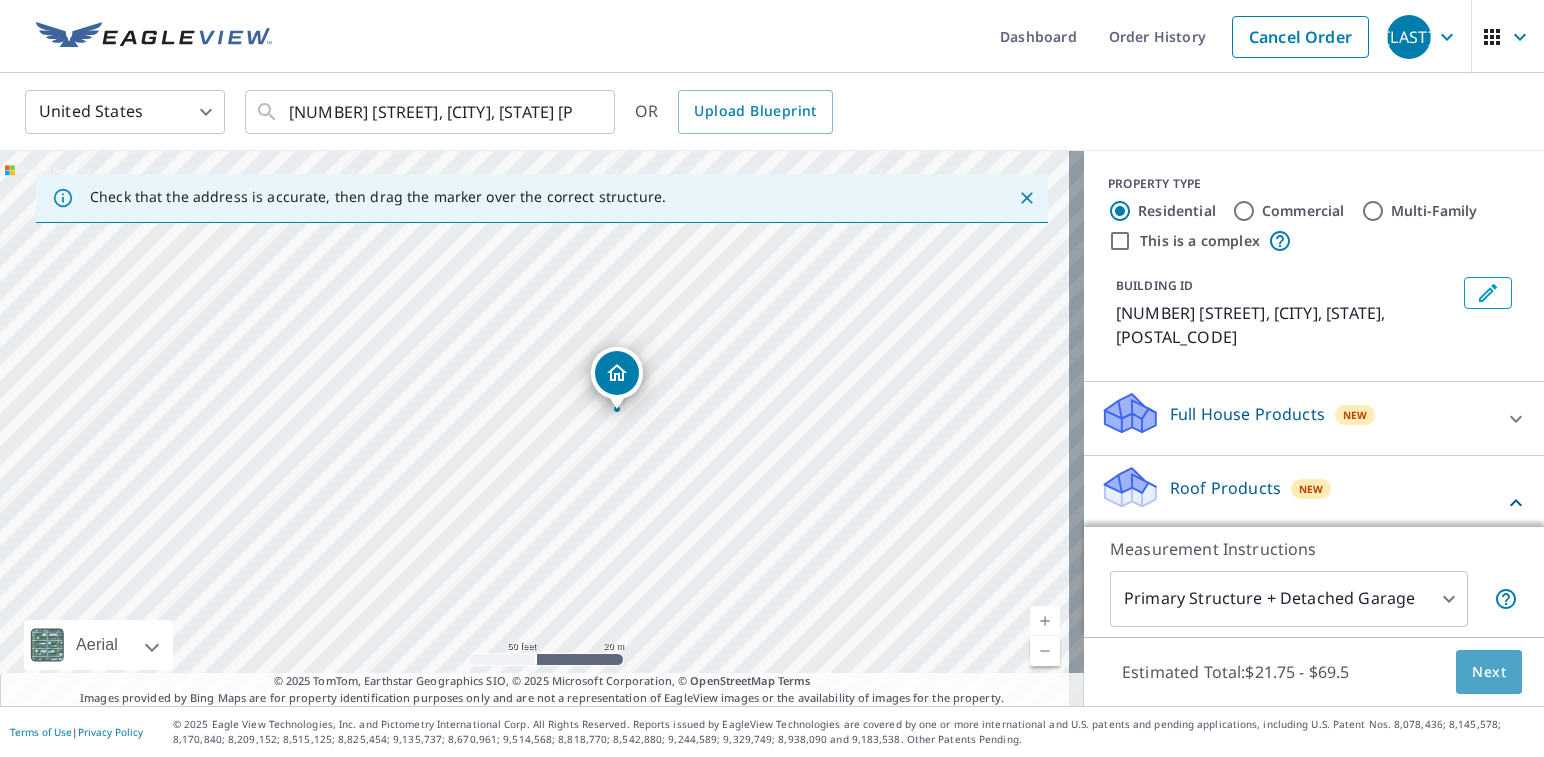 click on "Next" at bounding box center (1489, 672) 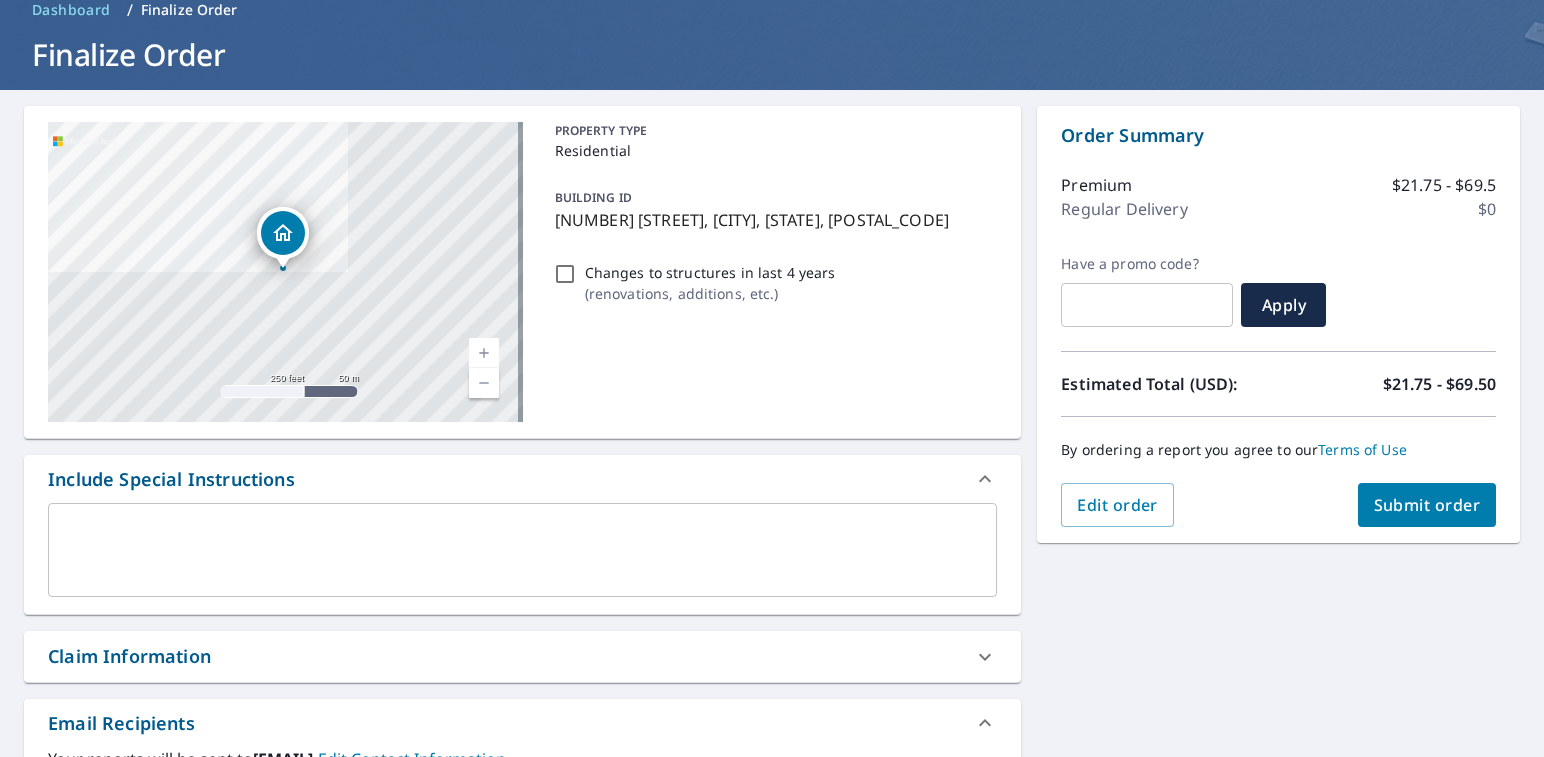scroll, scrollTop: 300, scrollLeft: 0, axis: vertical 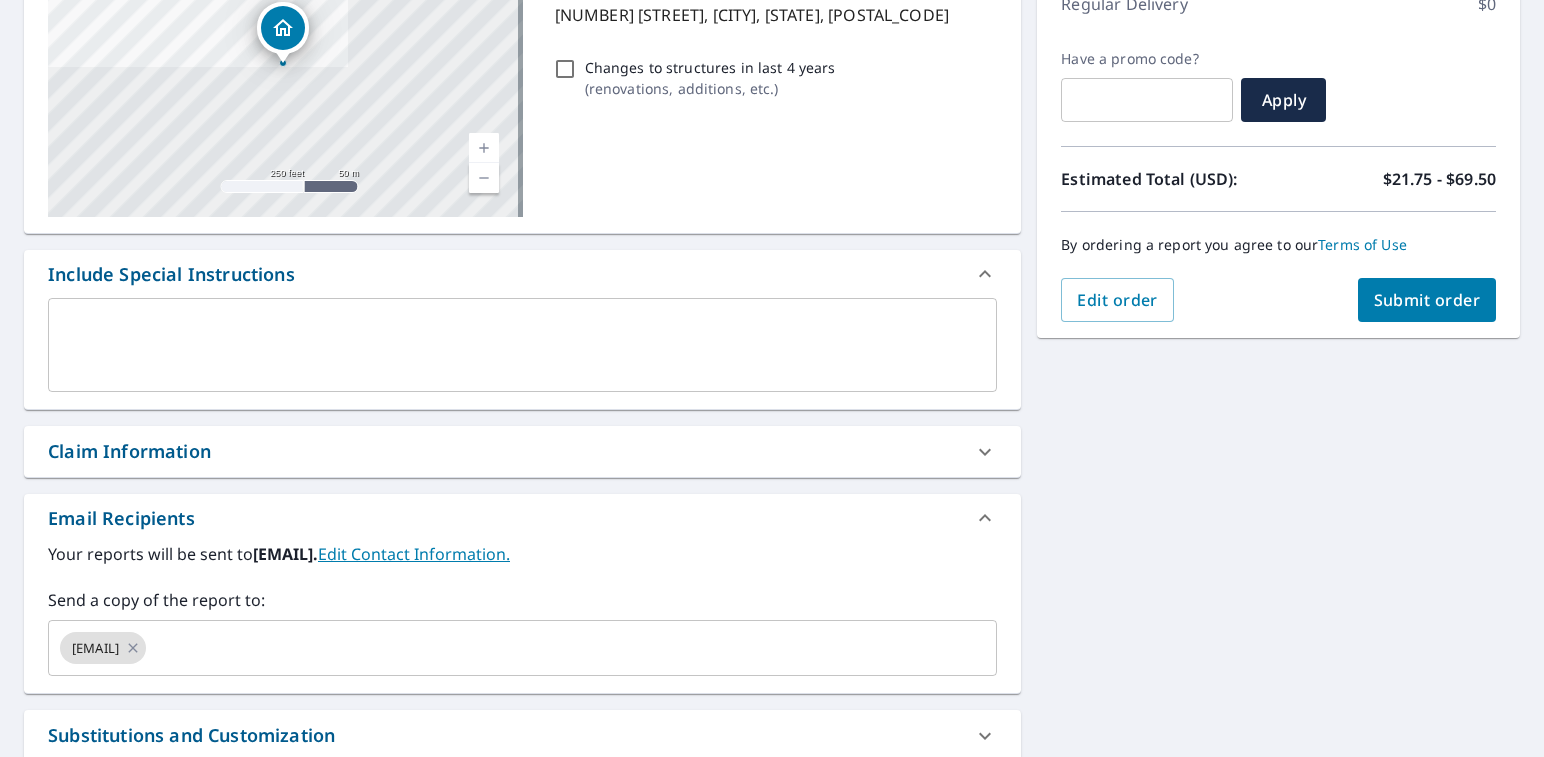 click on "Claim Information" at bounding box center [522, 451] 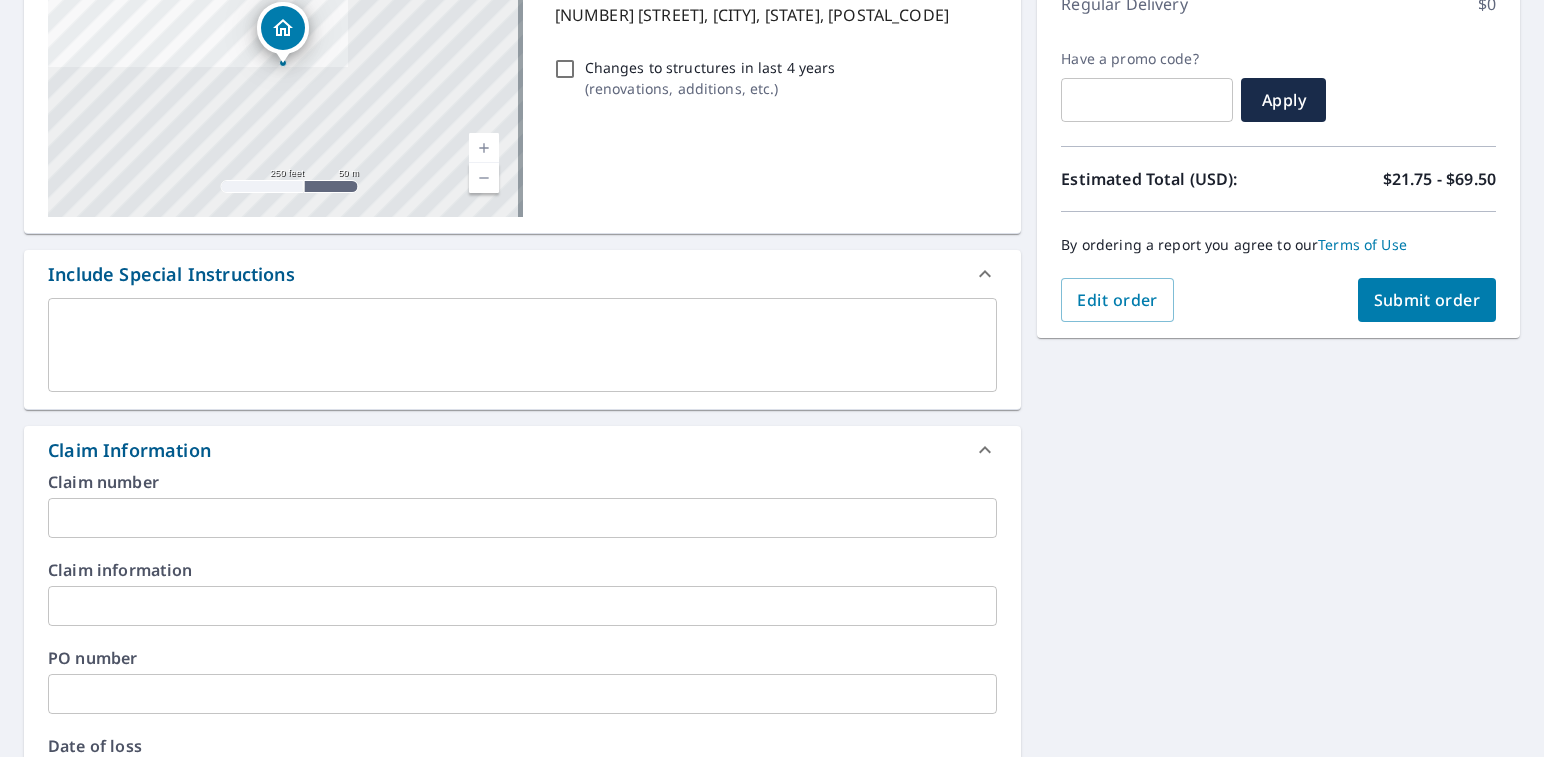 click at bounding box center (522, 518) 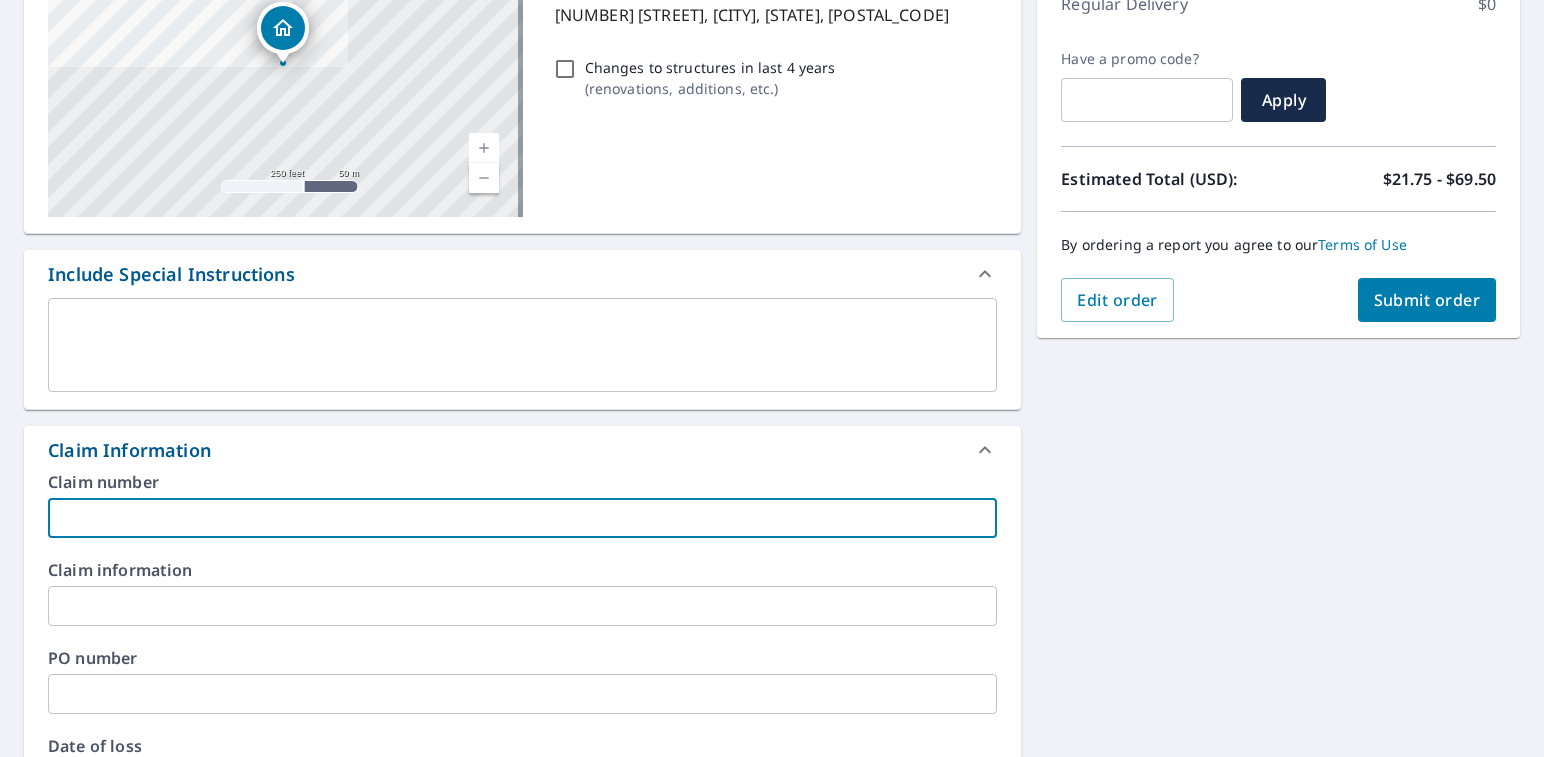 type on "A" 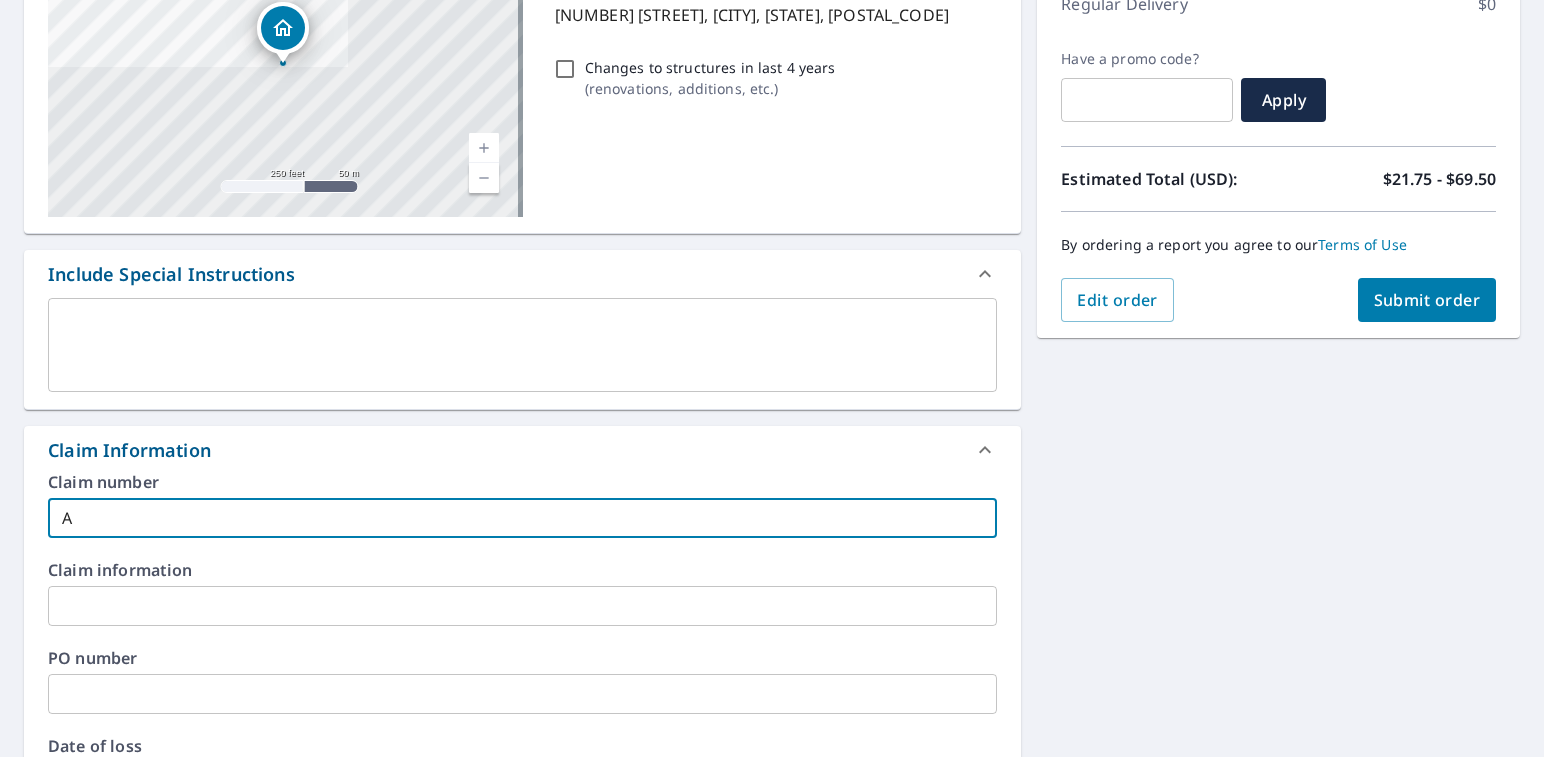 type on "[LAST]" 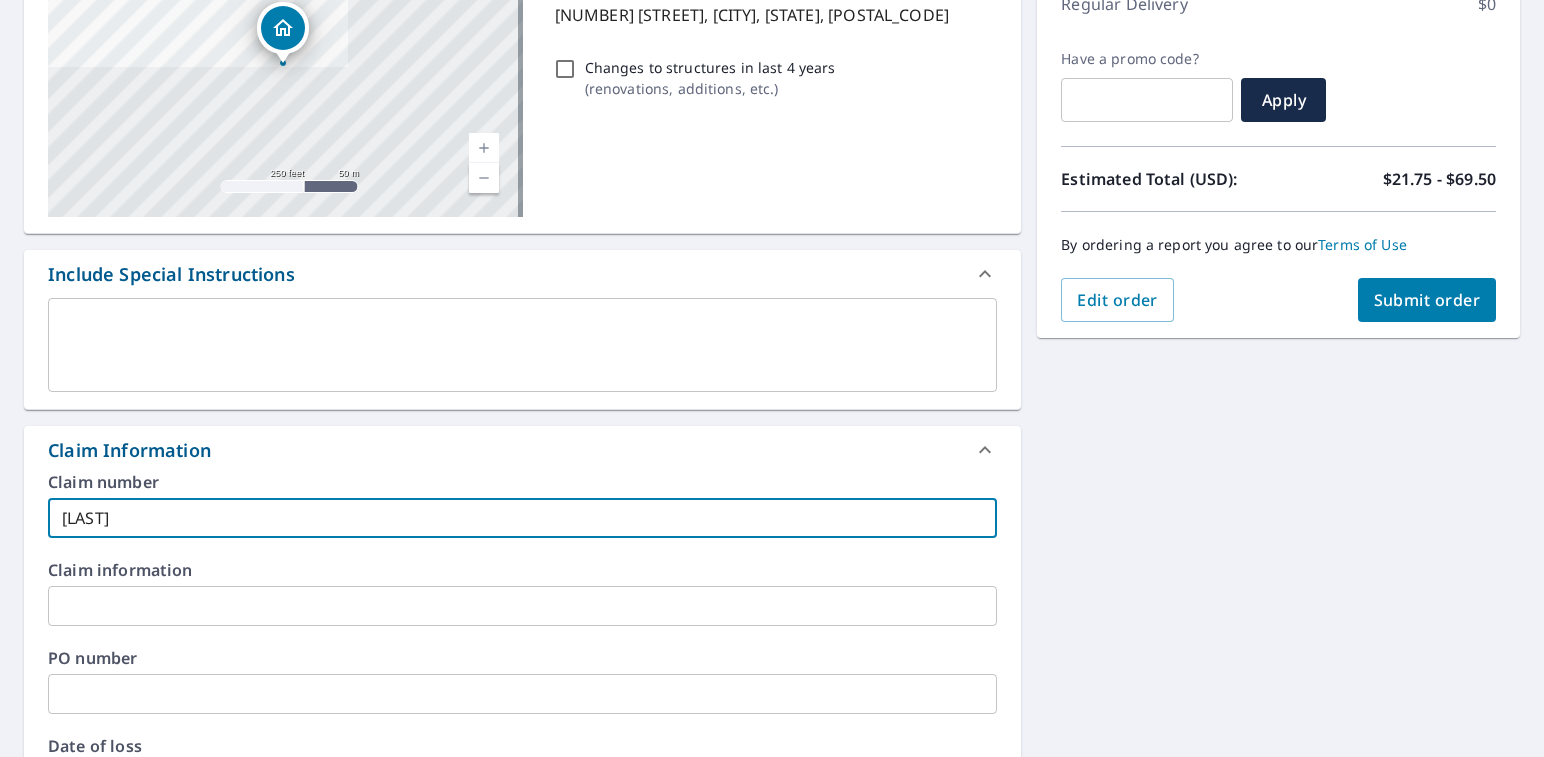 type on "[LAST]" 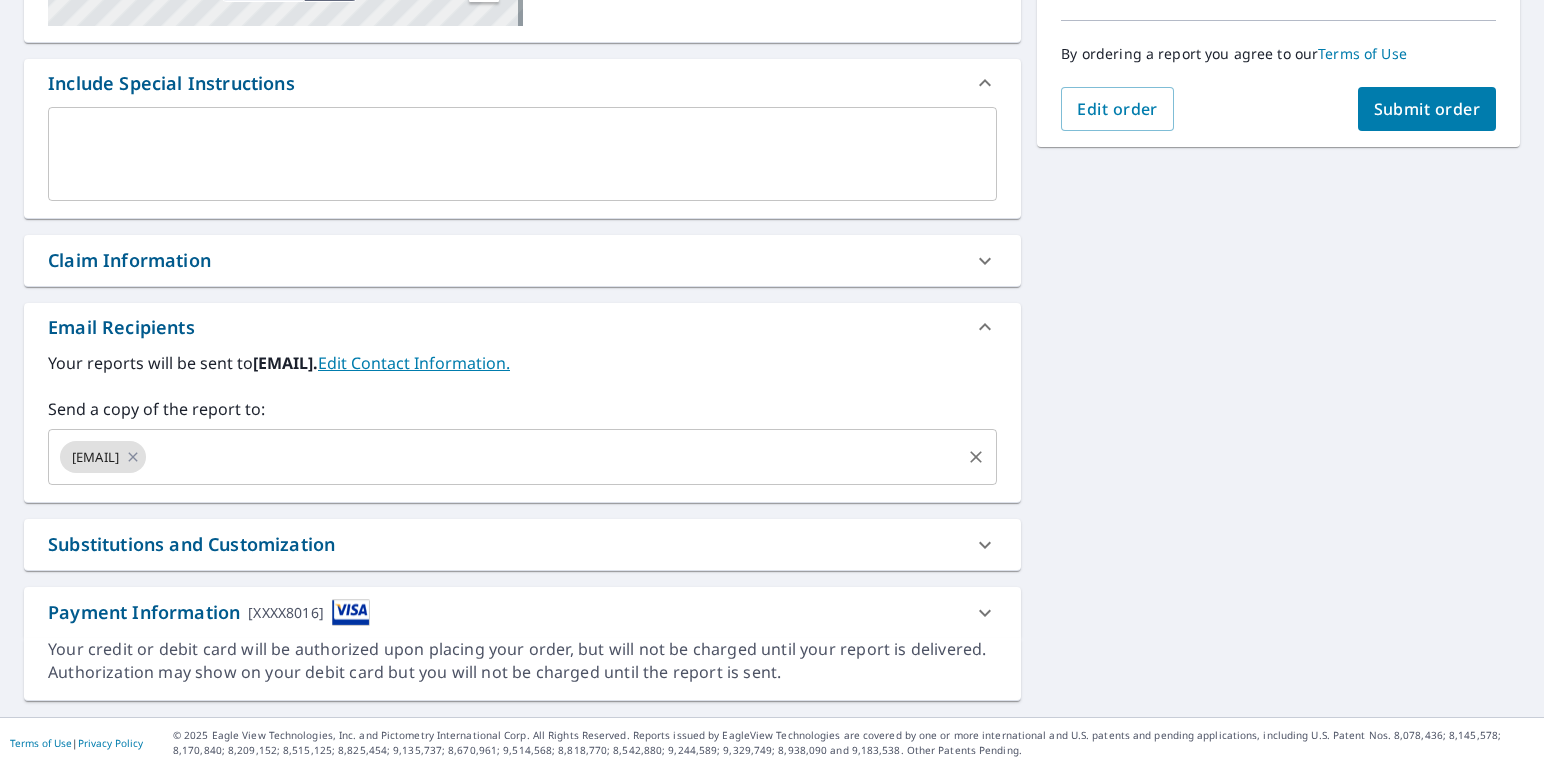 scroll, scrollTop: 499, scrollLeft: 0, axis: vertical 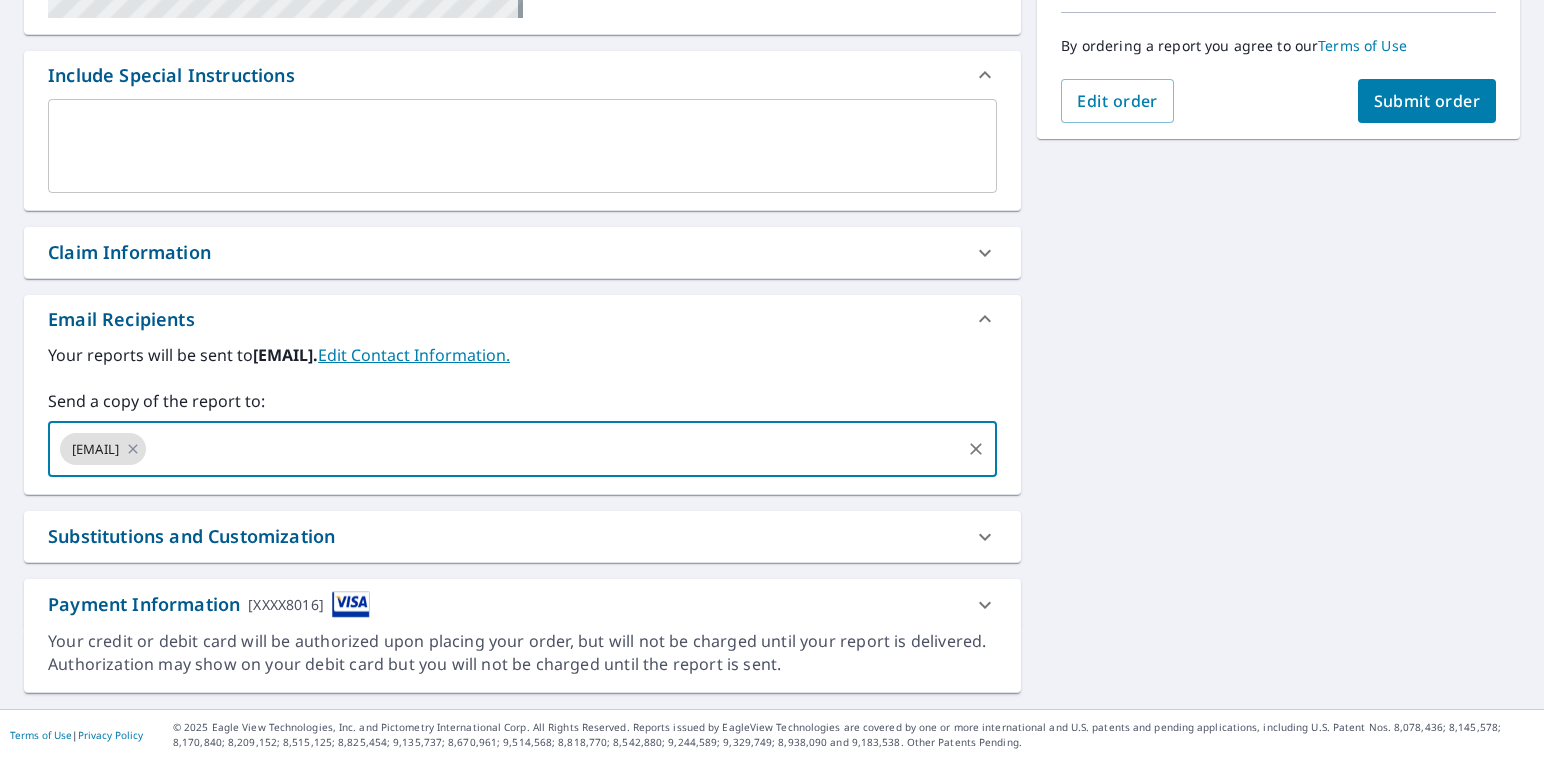click at bounding box center (553, 449) 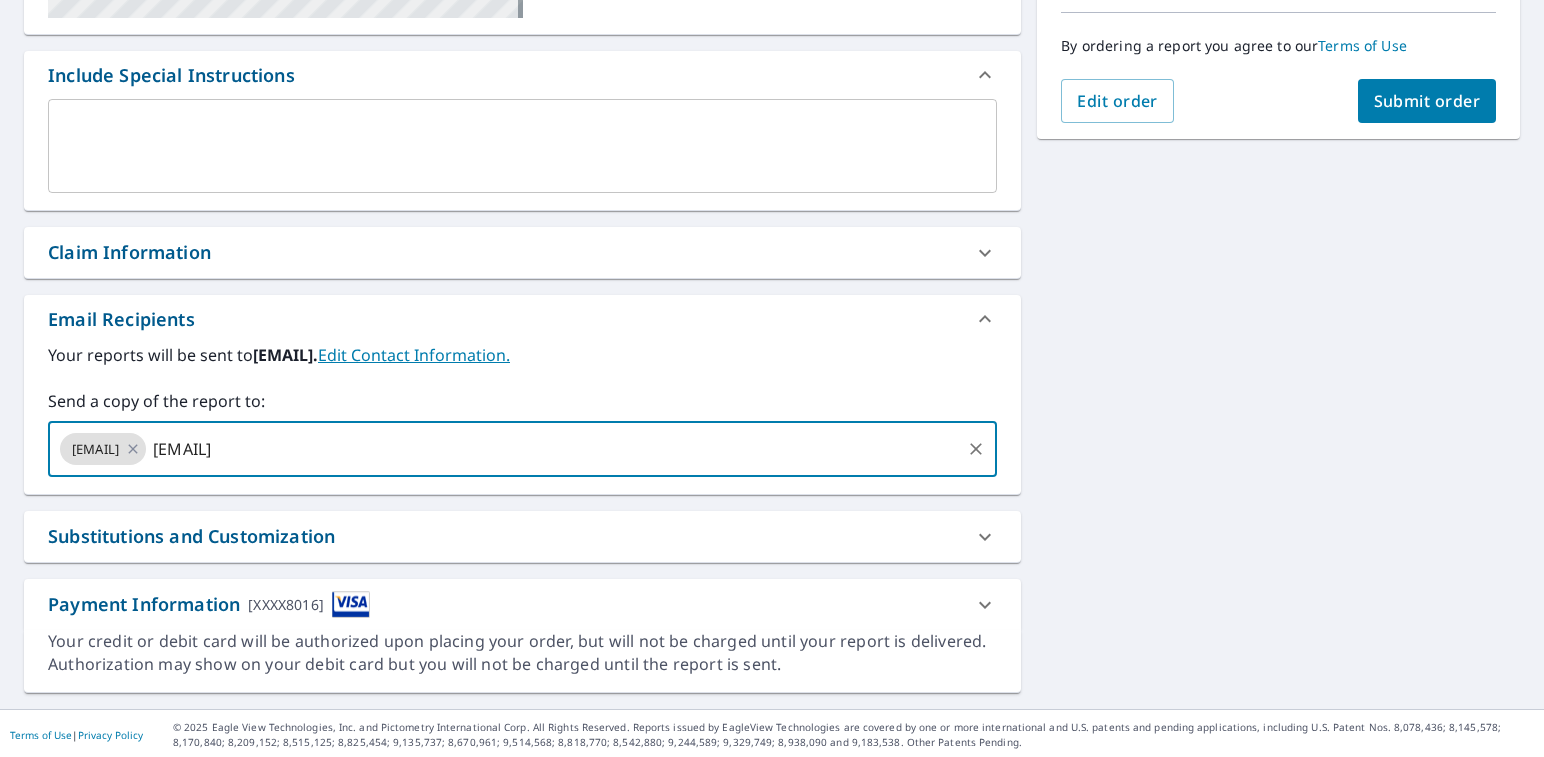 type on "[EMAIL]" 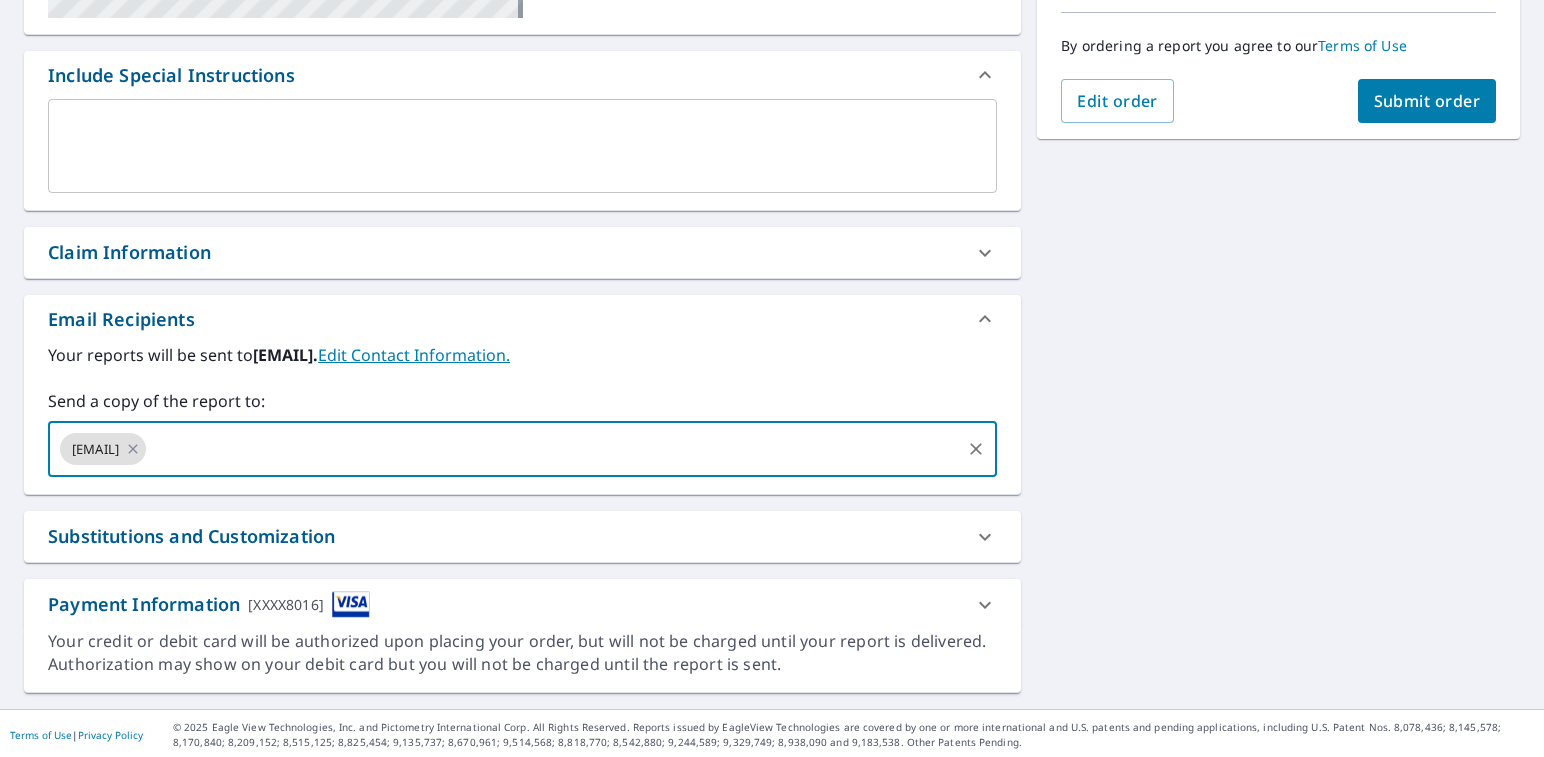 click on "[NUMBER] [STREET] [CITY], [STATE] [POSTAL_CODE] [MAP_INFO] [PROPERTY_TYPE] [BUILDING_ID] [CLAIM_INFO] [CLAIM_NUMBER] [CLAIM_INFO] [PO_NUMBER] [DATE_OF_LOSS] [CAT_ID] [EMAIL_RECIPIENTS] [EMAIL] [CONTACT_INFO] [REPORT_TO] [EMAIL] [SUBSTITUTIONS] [REPORT_AVAILABILITY] [REPORT_AVAILABILITY] [REPORT_AVAILABILITY]" at bounding box center (772, 197) 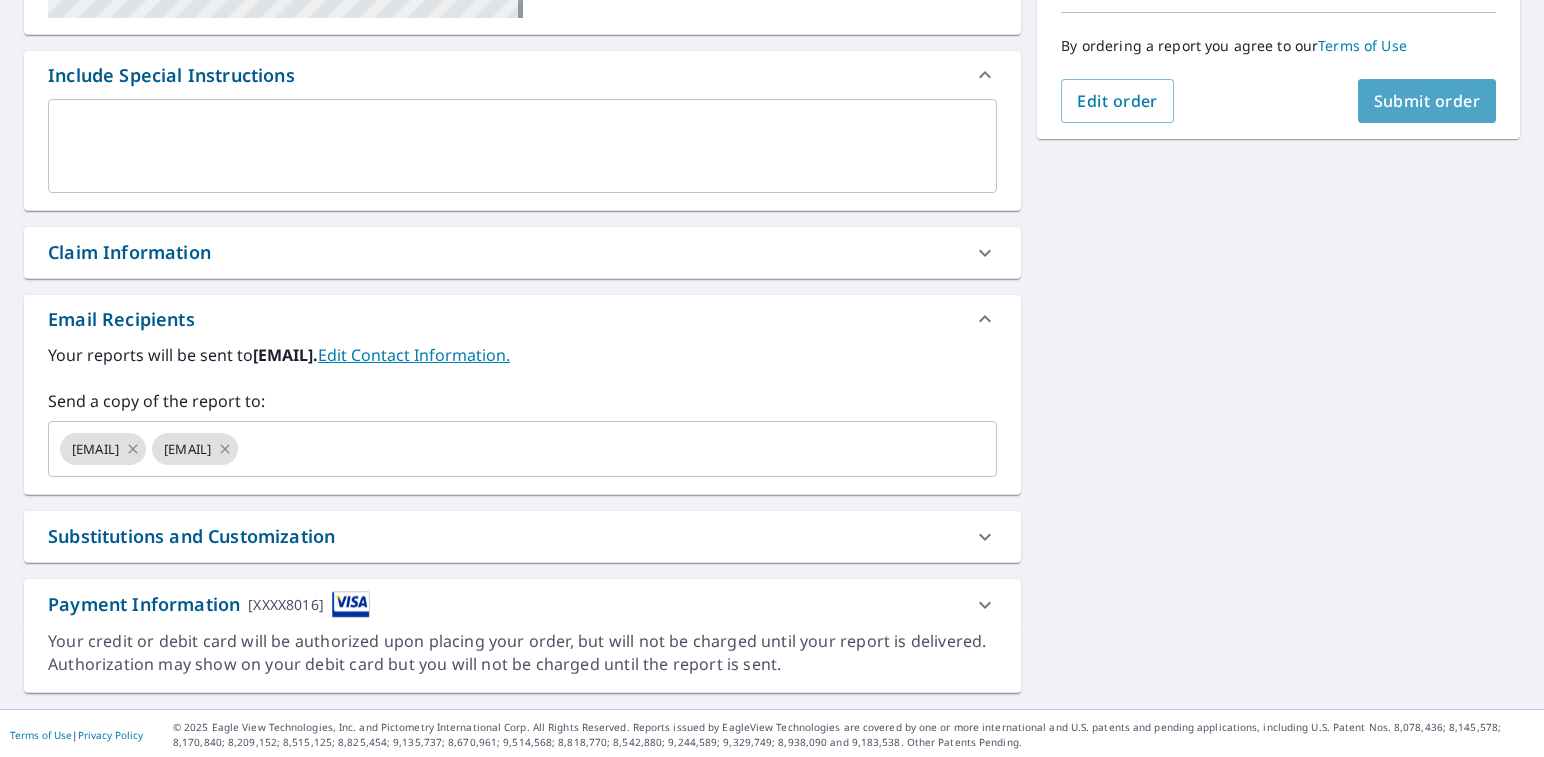 click on "Submit order" at bounding box center (1427, 101) 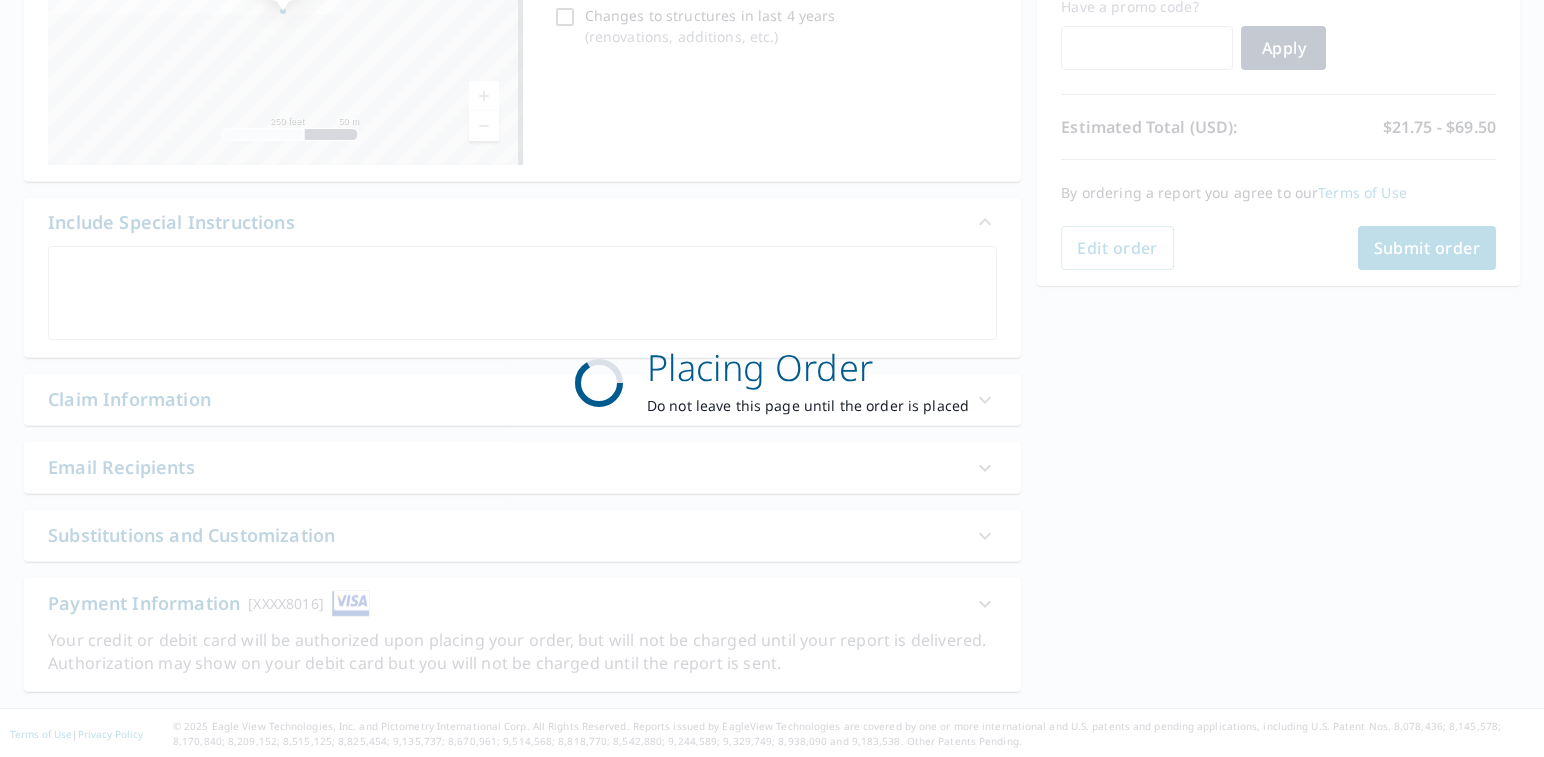 scroll, scrollTop: 351, scrollLeft: 0, axis: vertical 